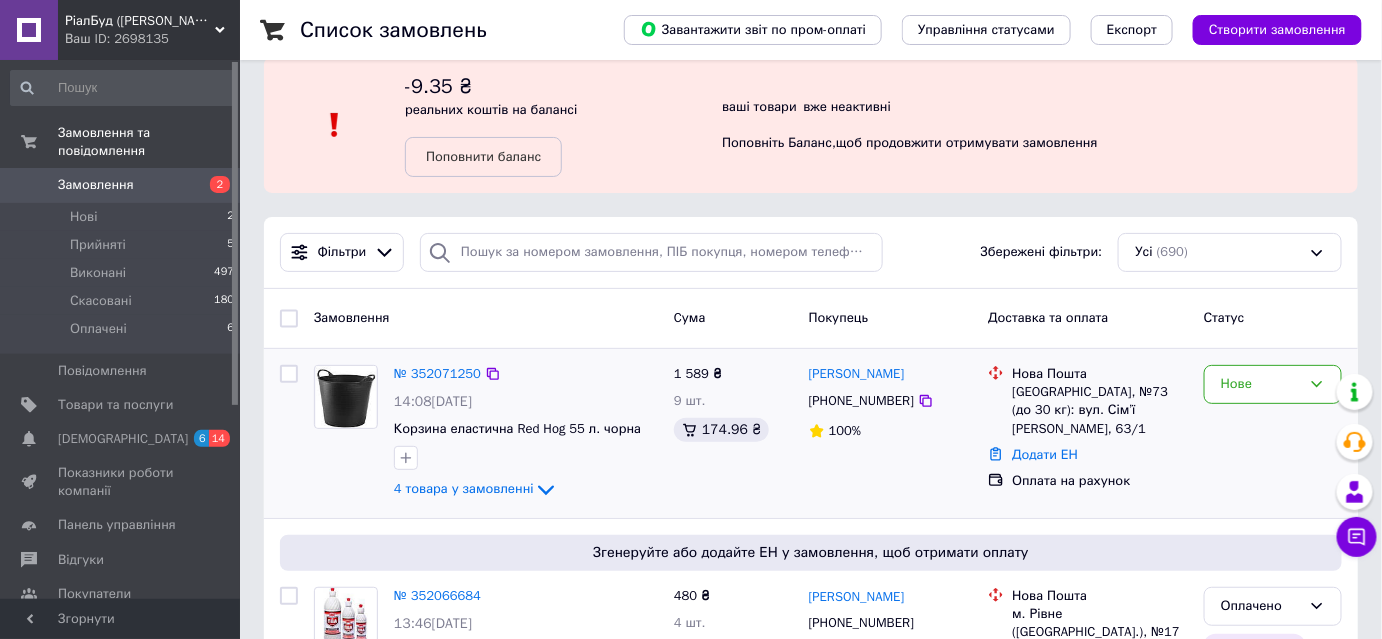 scroll, scrollTop: 0, scrollLeft: 0, axis: both 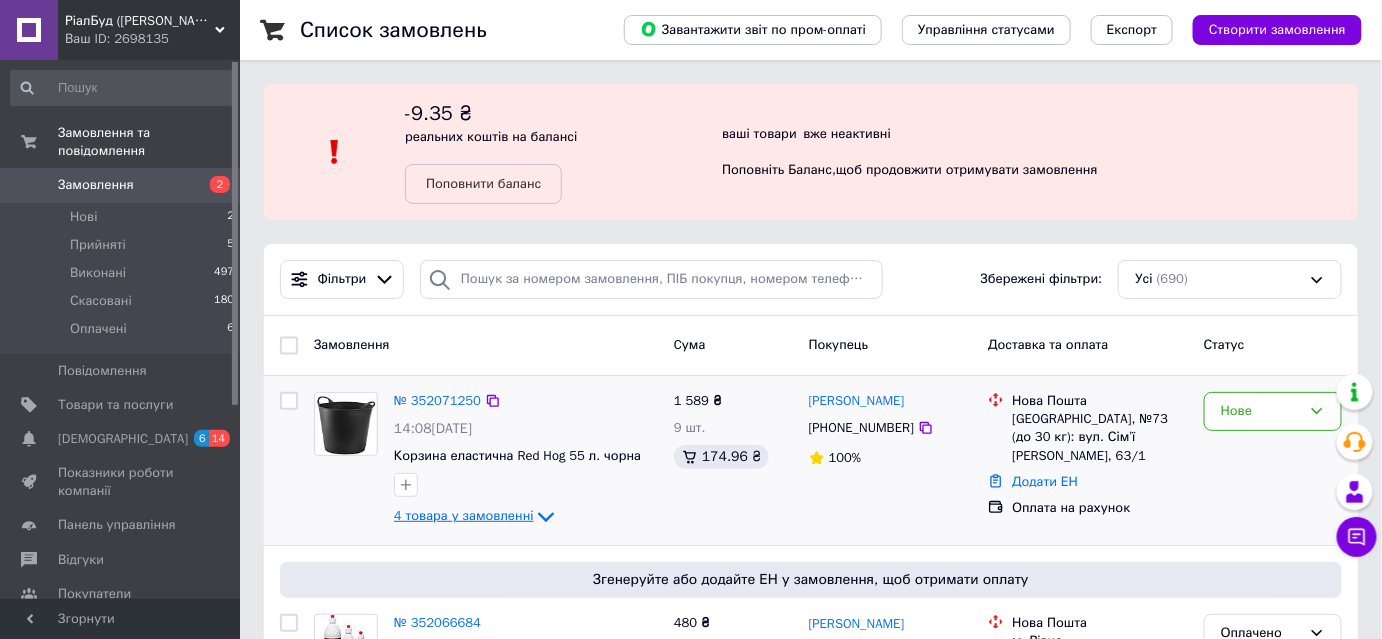 click 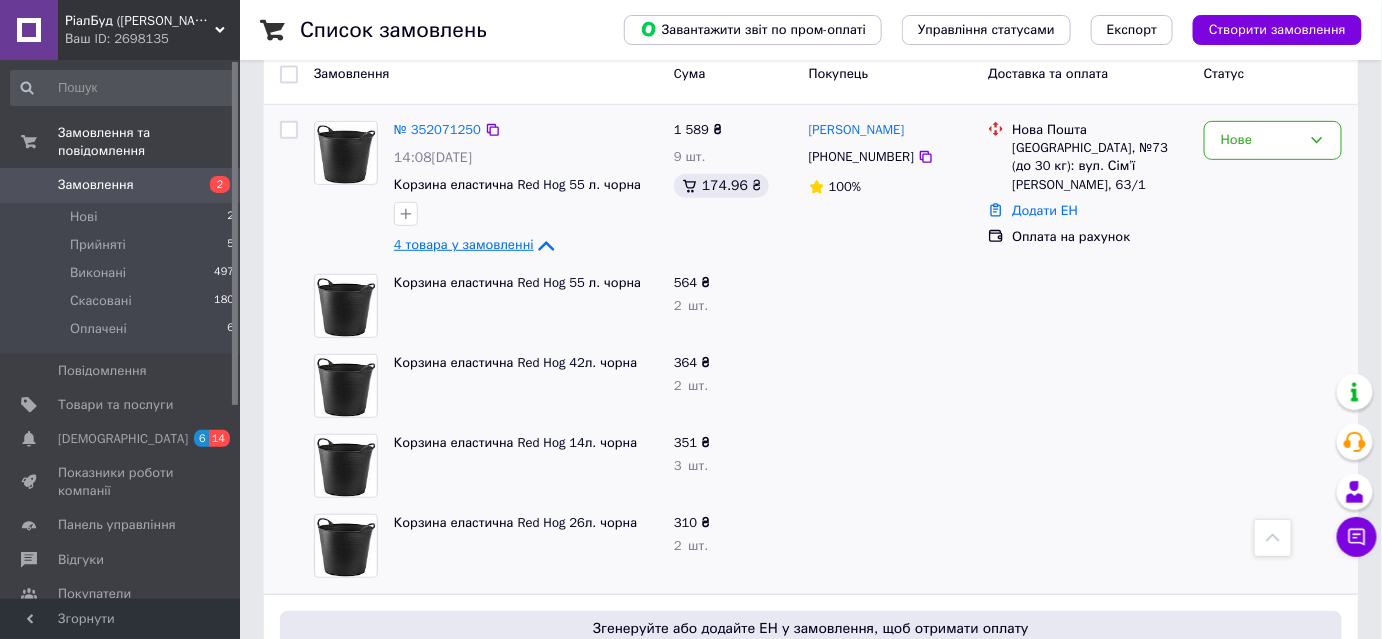 scroll, scrollTop: 242, scrollLeft: 0, axis: vertical 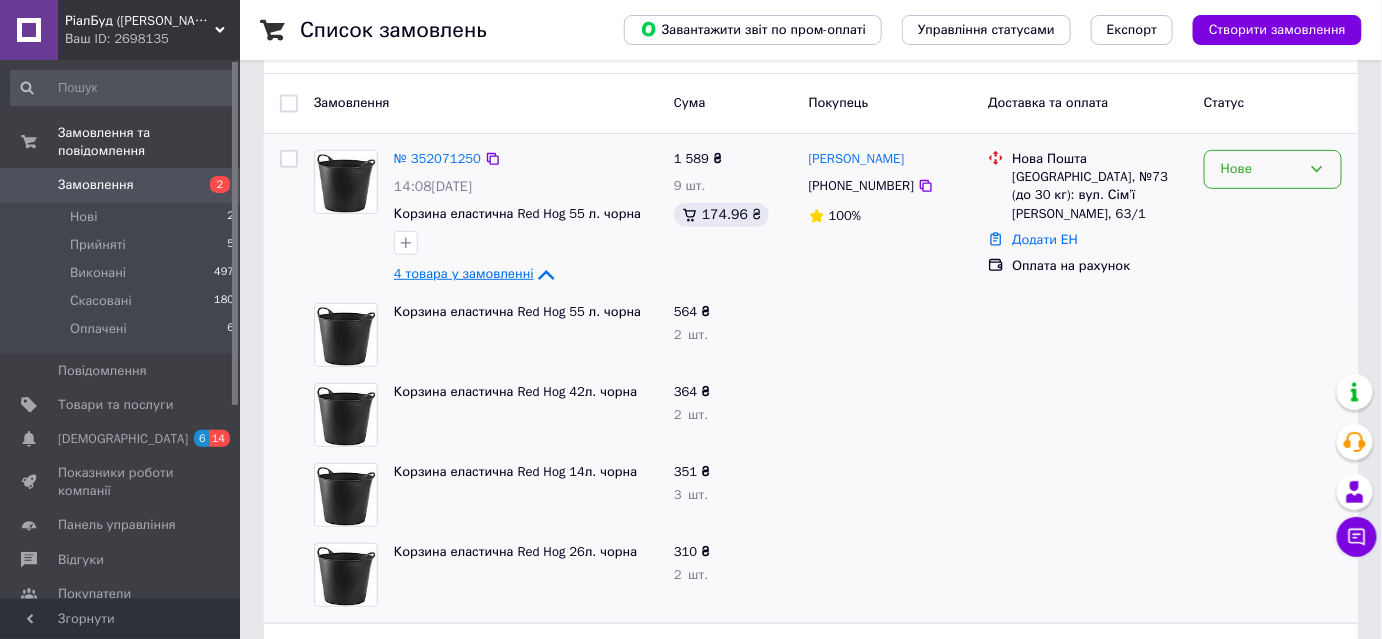 click on "Нове" at bounding box center (1273, 169) 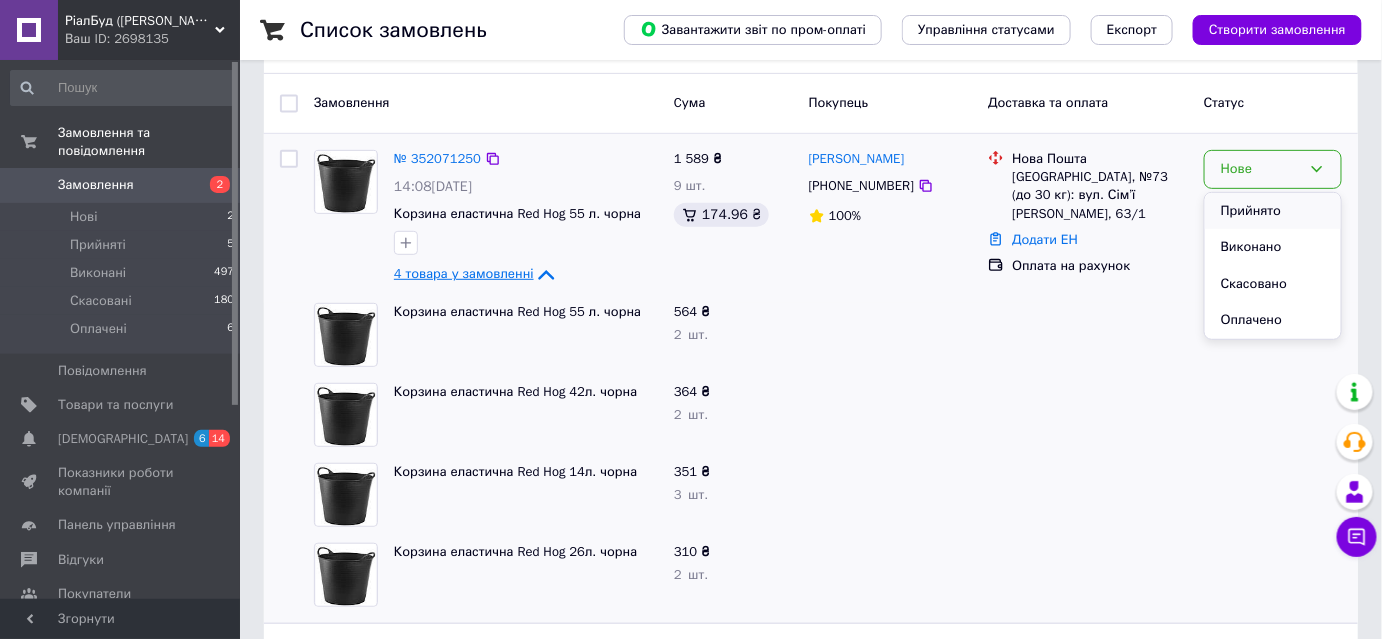 click on "Прийнято" at bounding box center [1273, 211] 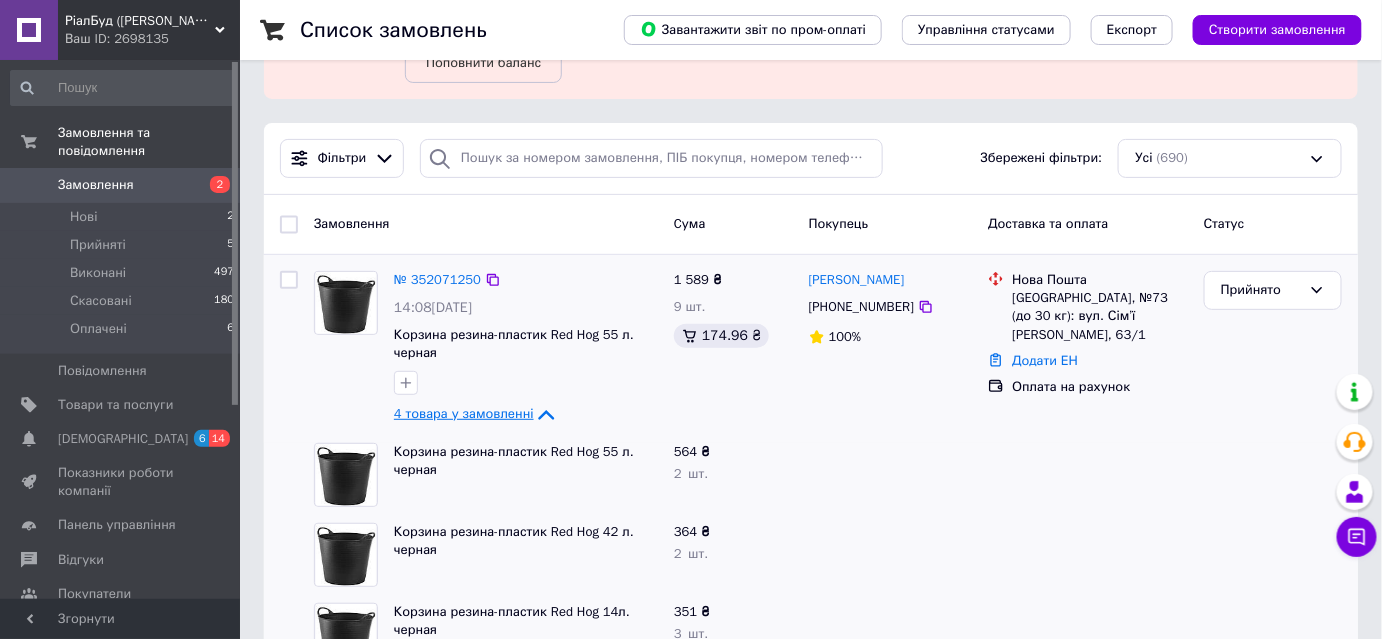 scroll, scrollTop: 242, scrollLeft: 0, axis: vertical 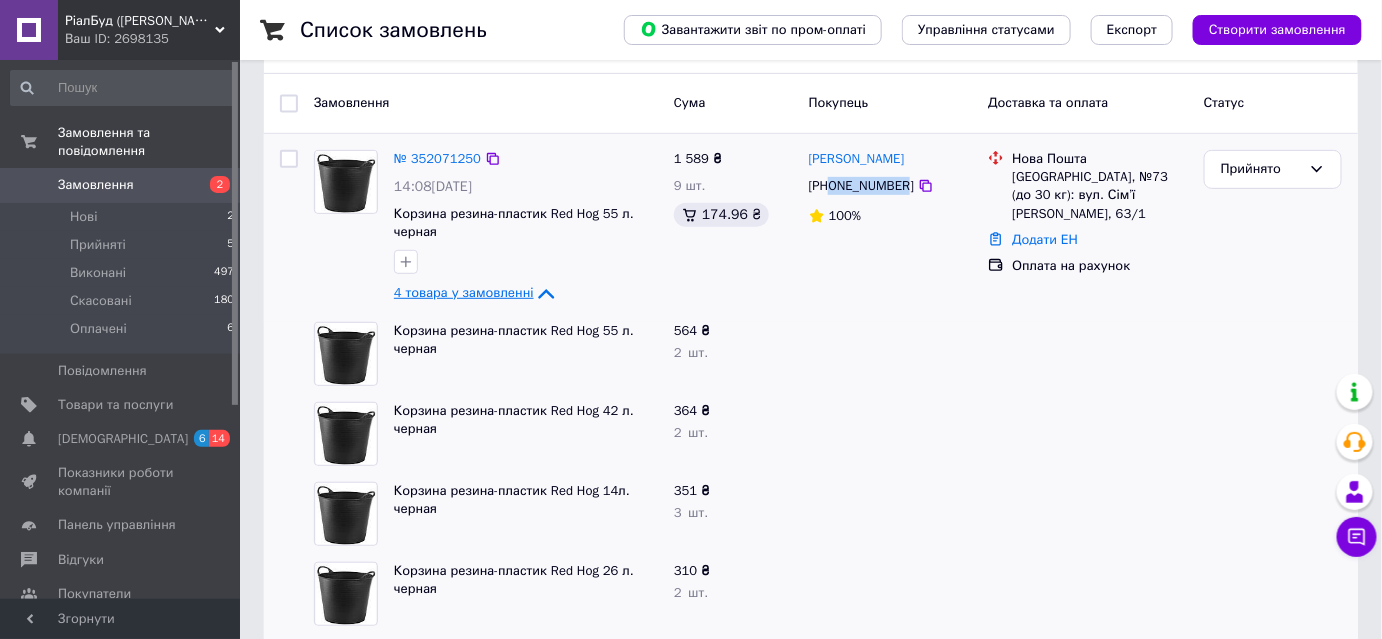 drag, startPoint x: 833, startPoint y: 186, endPoint x: 902, endPoint y: 188, distance: 69.02898 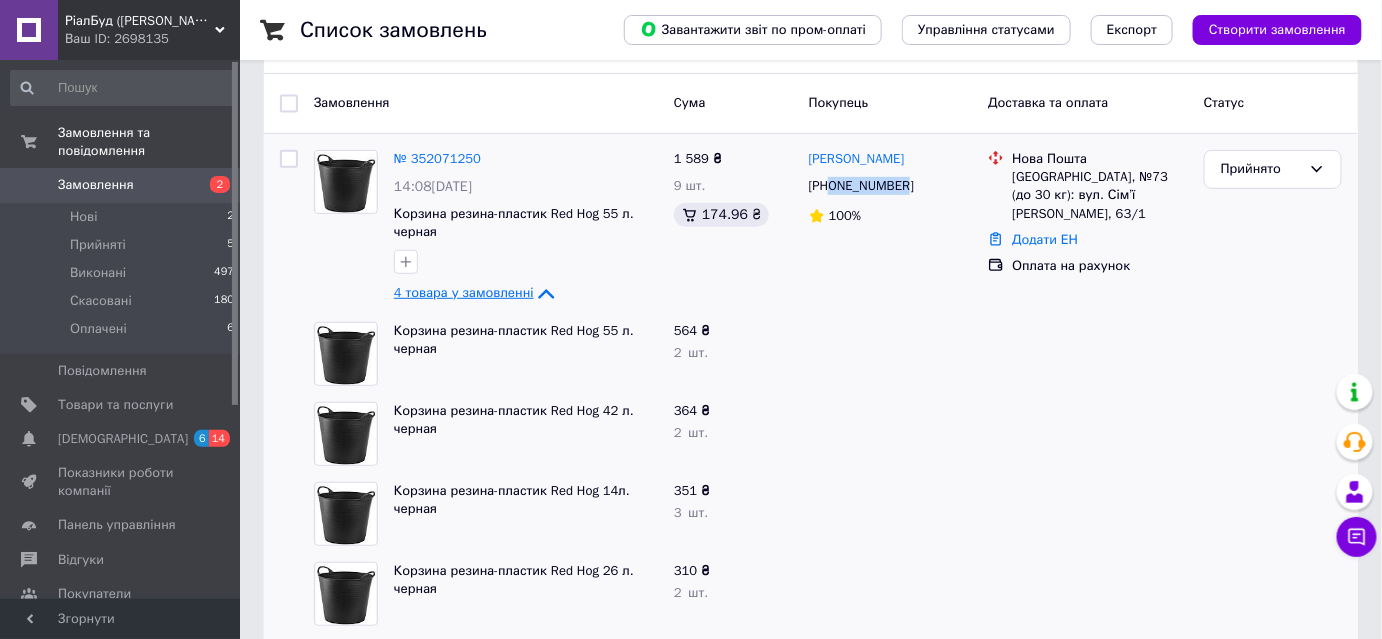 copy on "0968198009" 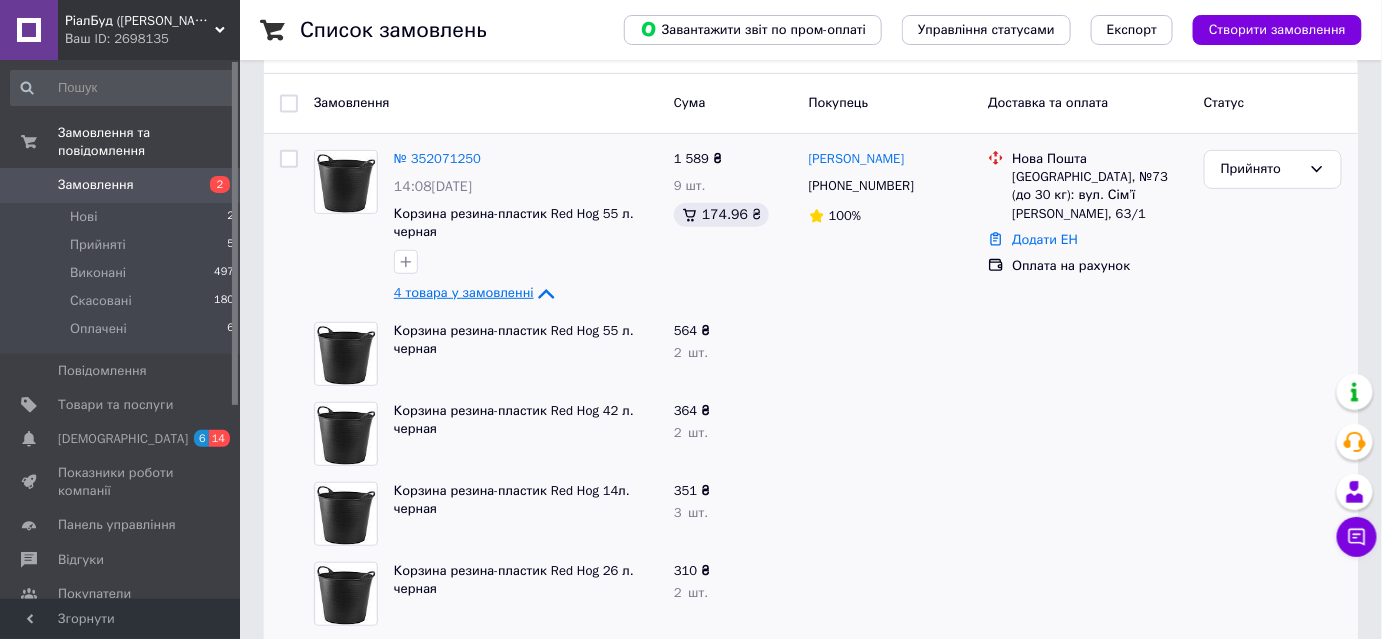 click at bounding box center [1088, 434] 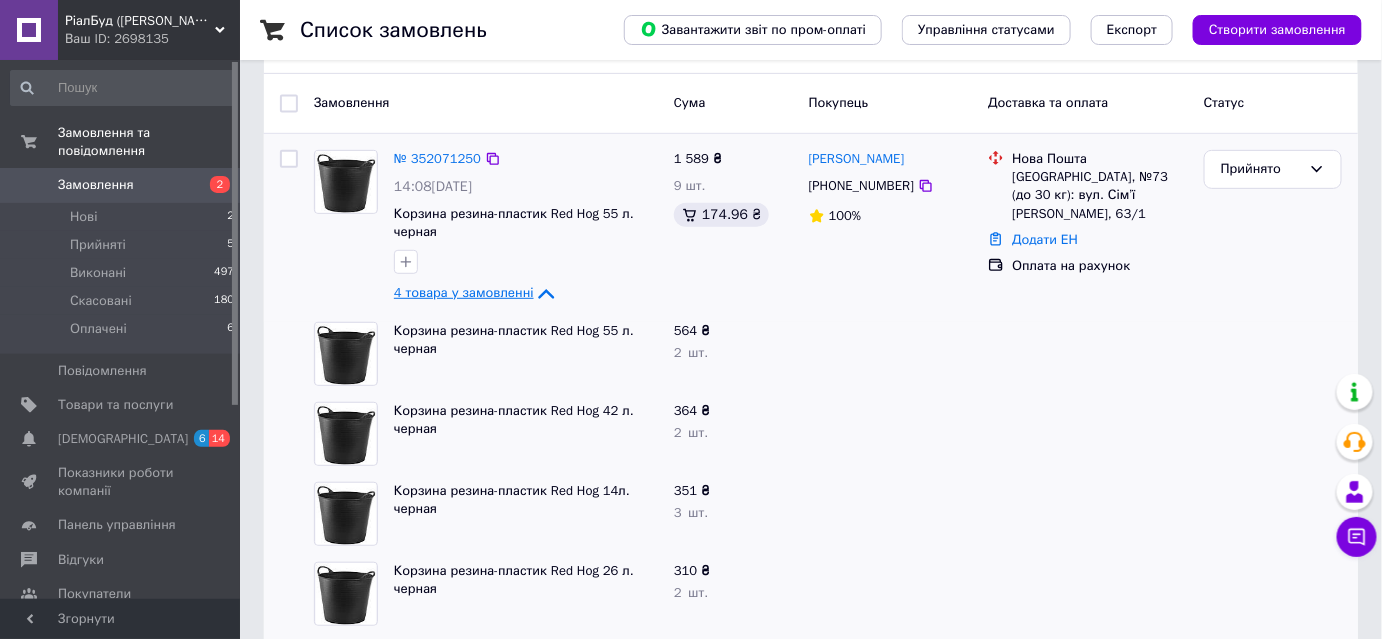 drag, startPoint x: 804, startPoint y: 166, endPoint x: 972, endPoint y: 157, distance: 168.2409 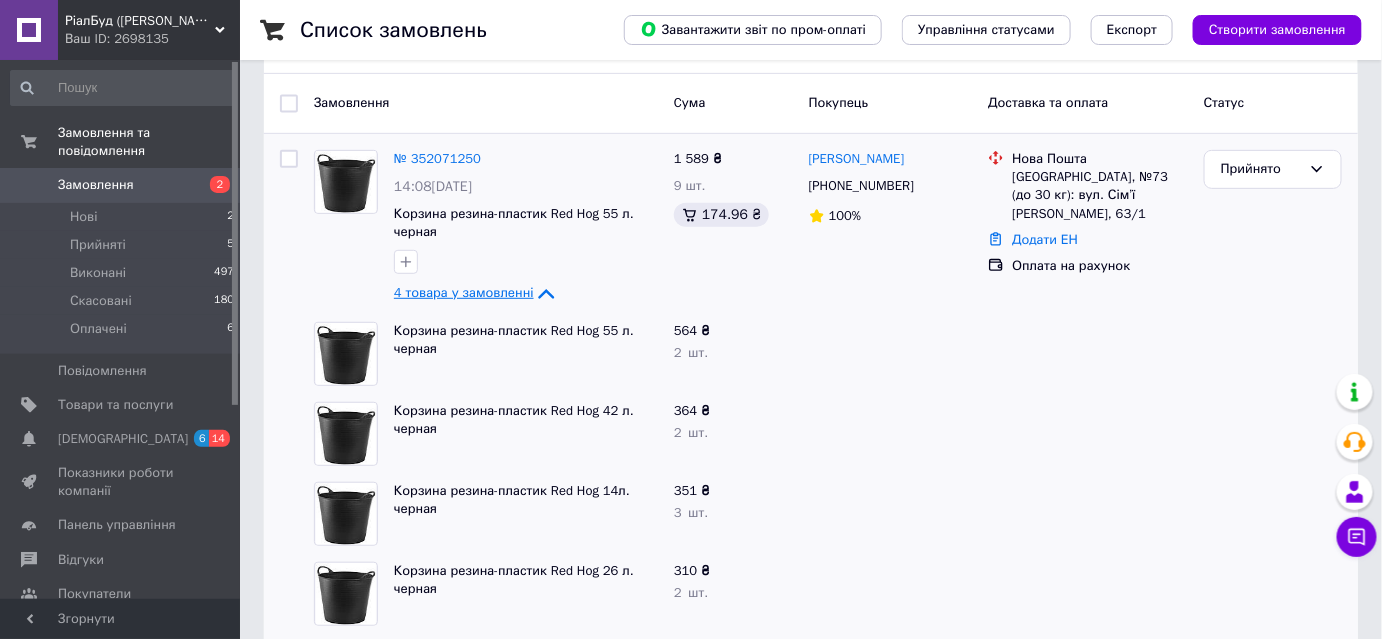 click 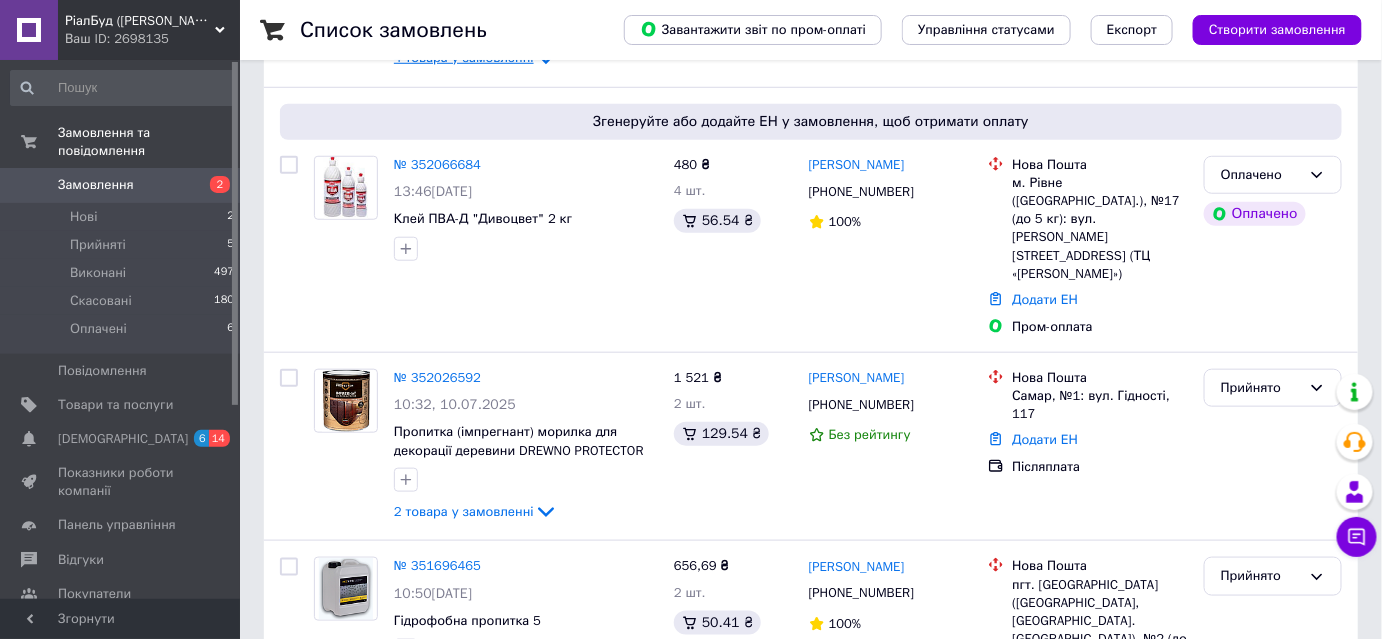 scroll, scrollTop: 485, scrollLeft: 0, axis: vertical 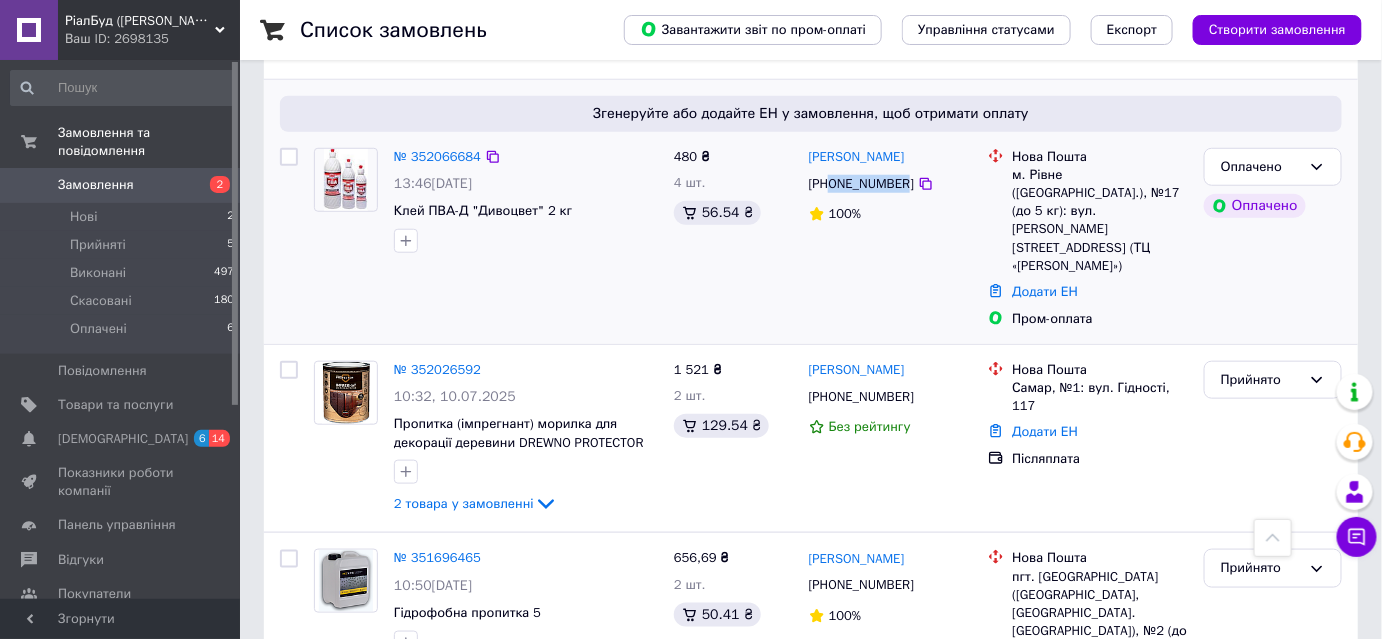 drag, startPoint x: 833, startPoint y: 186, endPoint x: 901, endPoint y: 182, distance: 68.117546 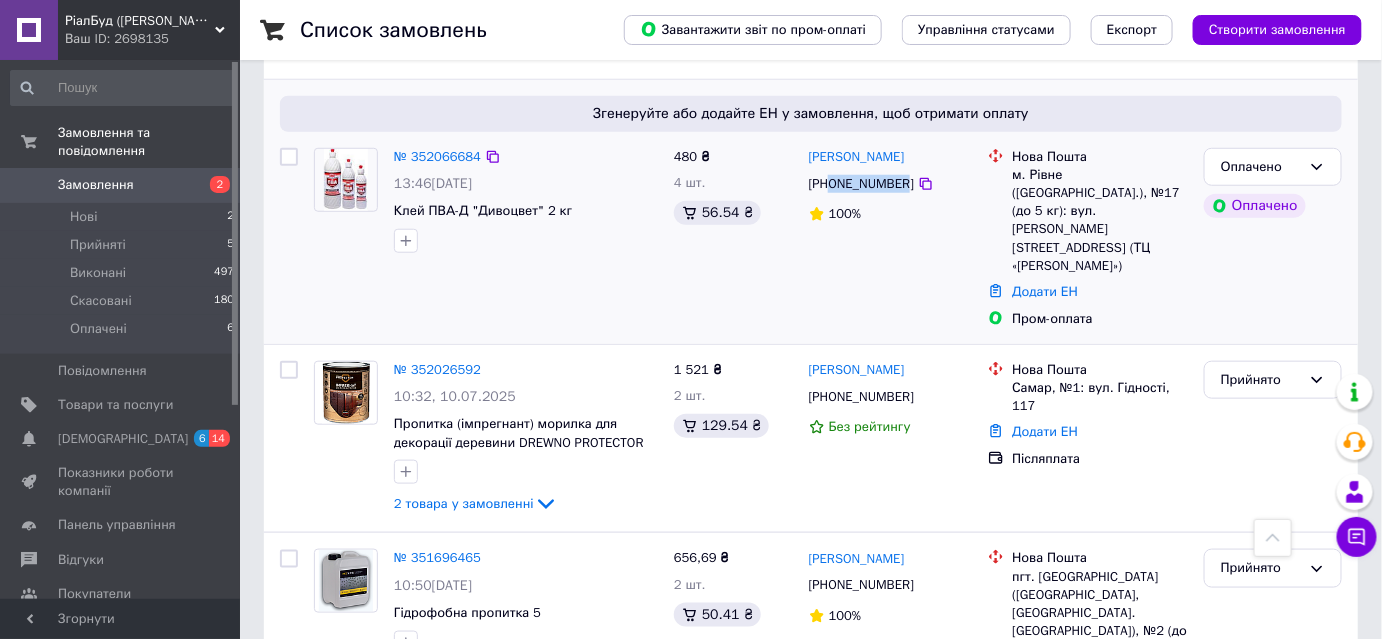 copy on "[PERSON_NAME]" 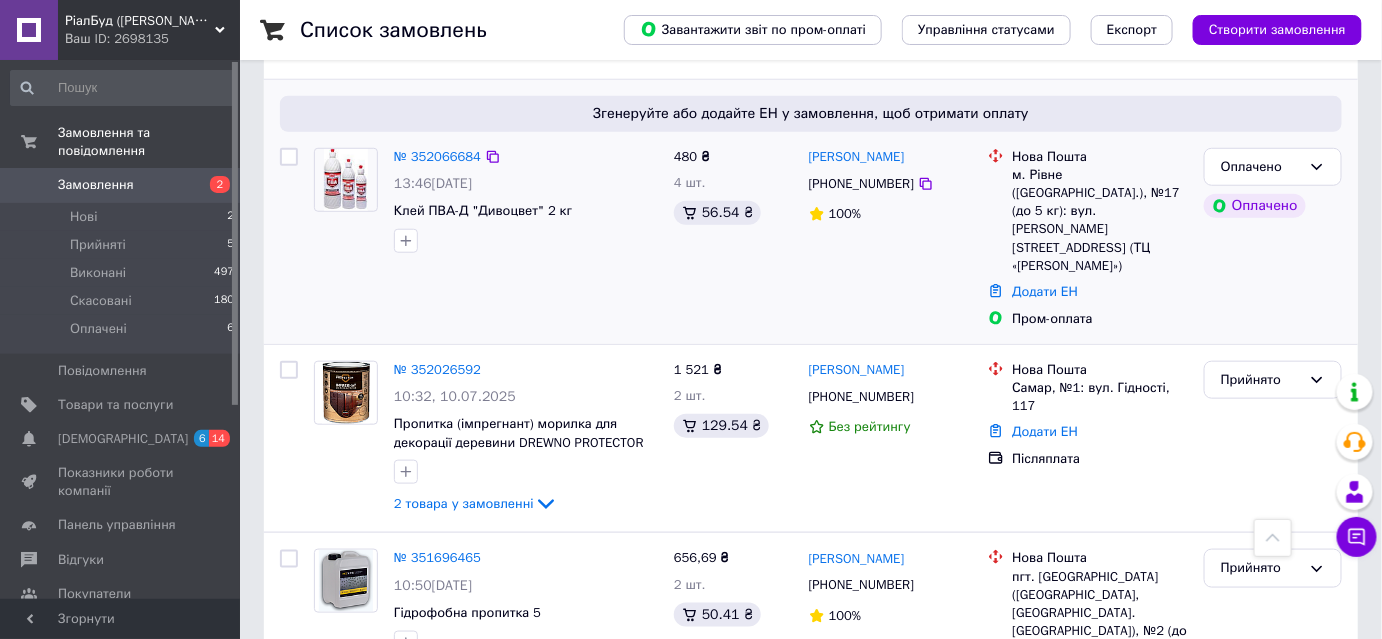 click on "Оплачено Оплачено" at bounding box center [1273, 238] 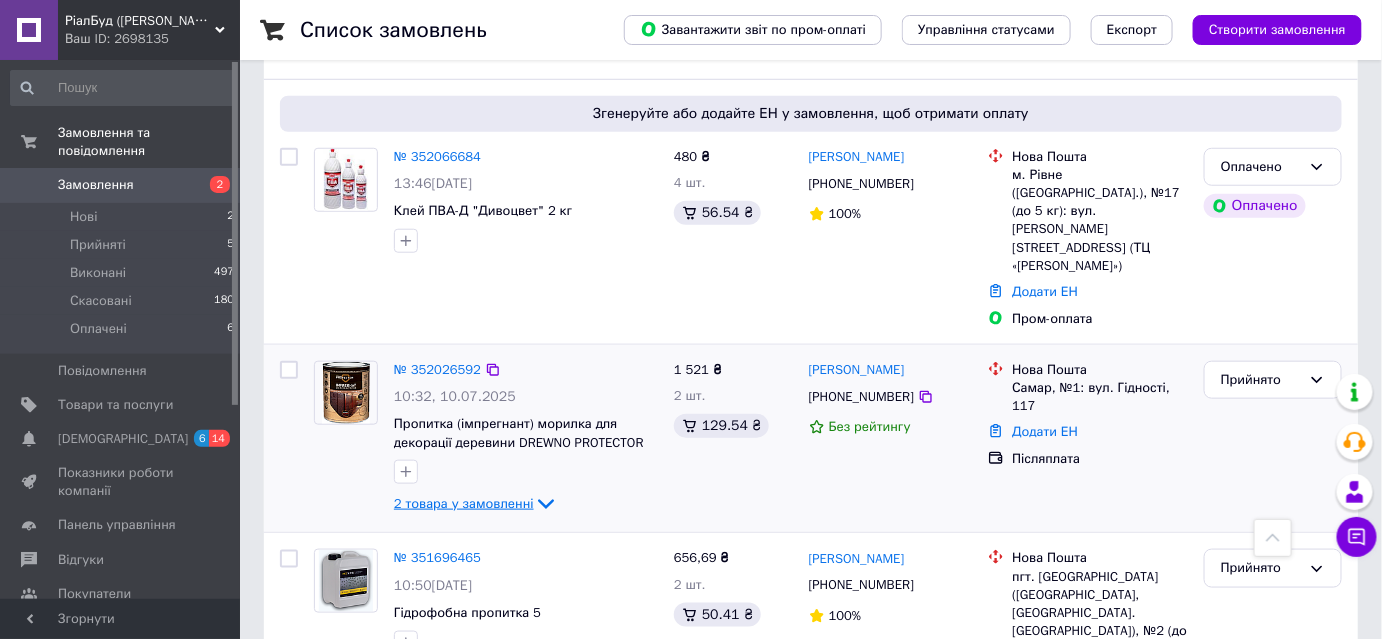 click 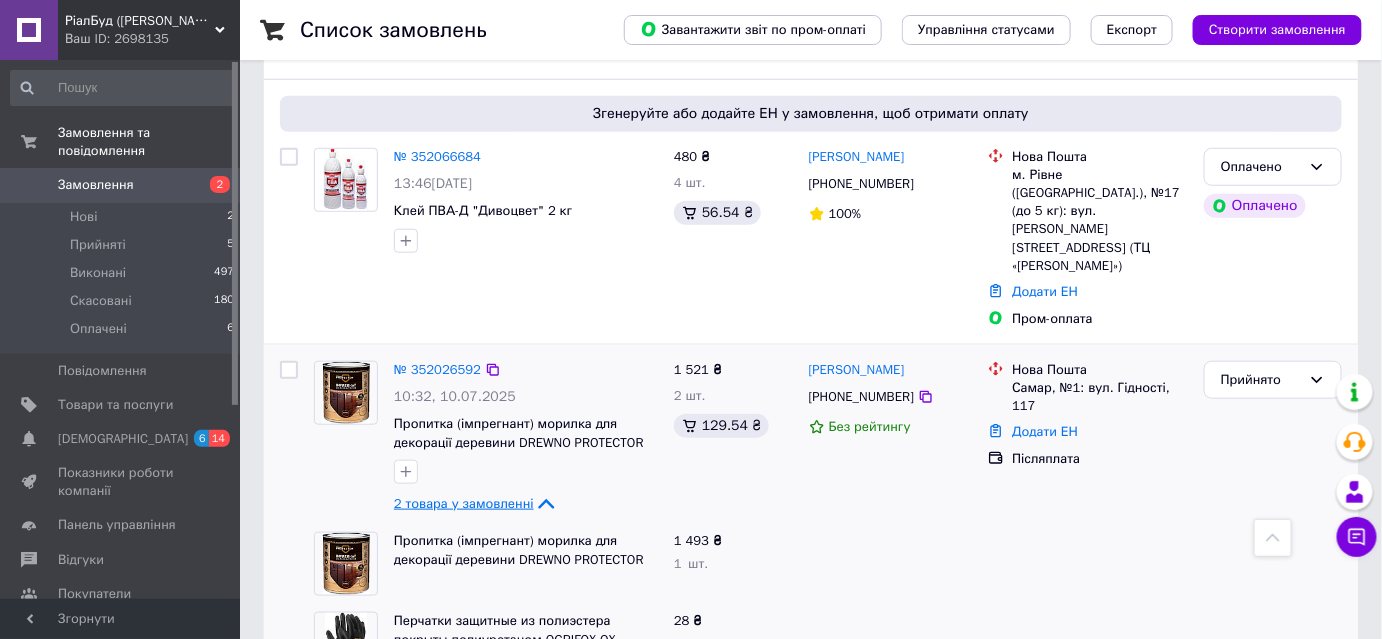 click 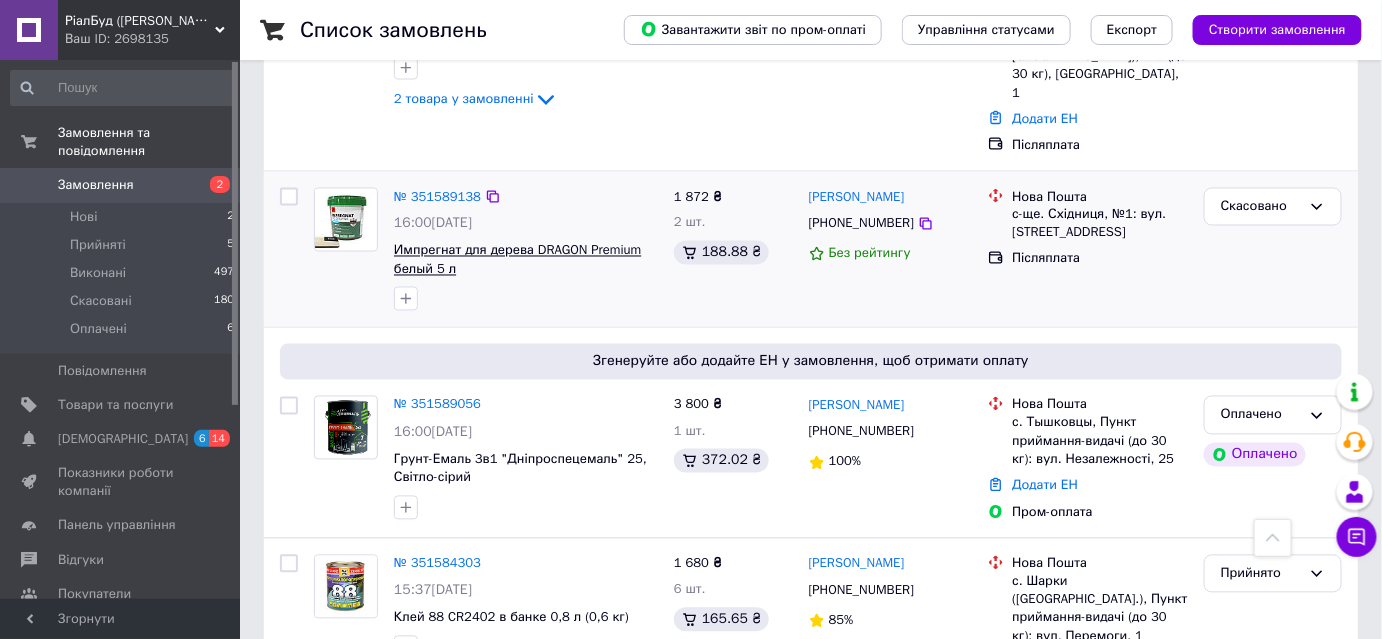 scroll, scrollTop: 1090, scrollLeft: 0, axis: vertical 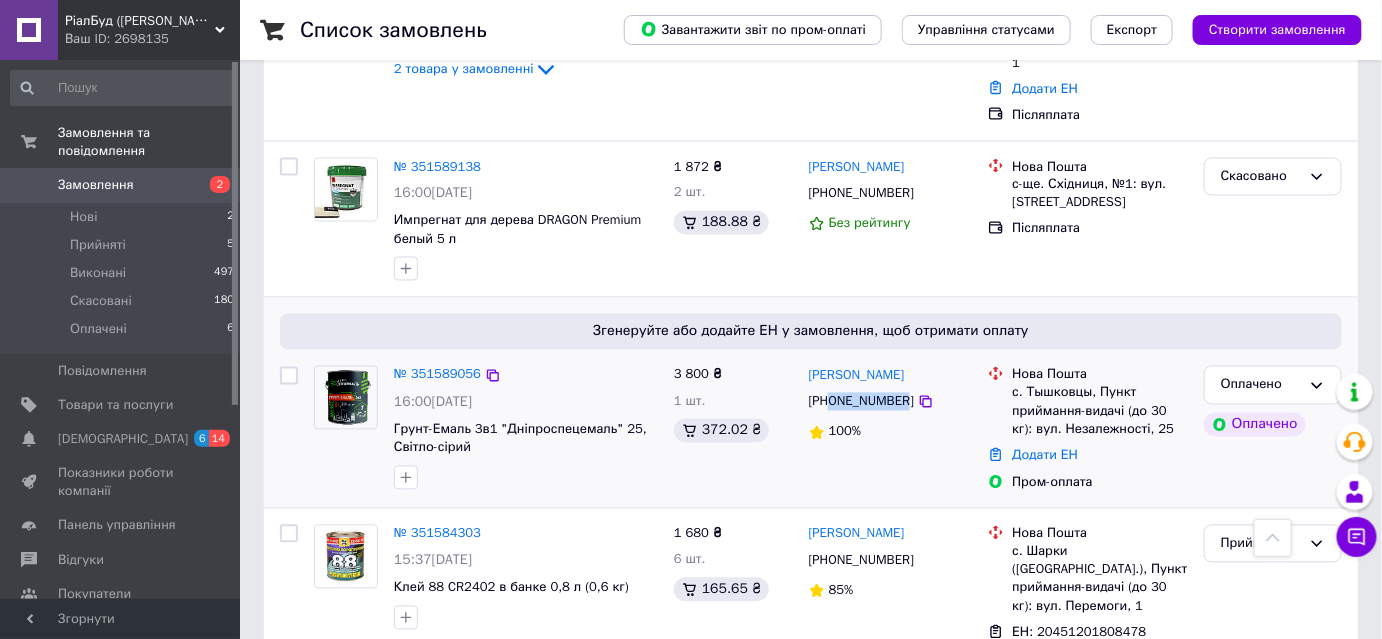 drag, startPoint x: 834, startPoint y: 306, endPoint x: 901, endPoint y: 310, distance: 67.11929 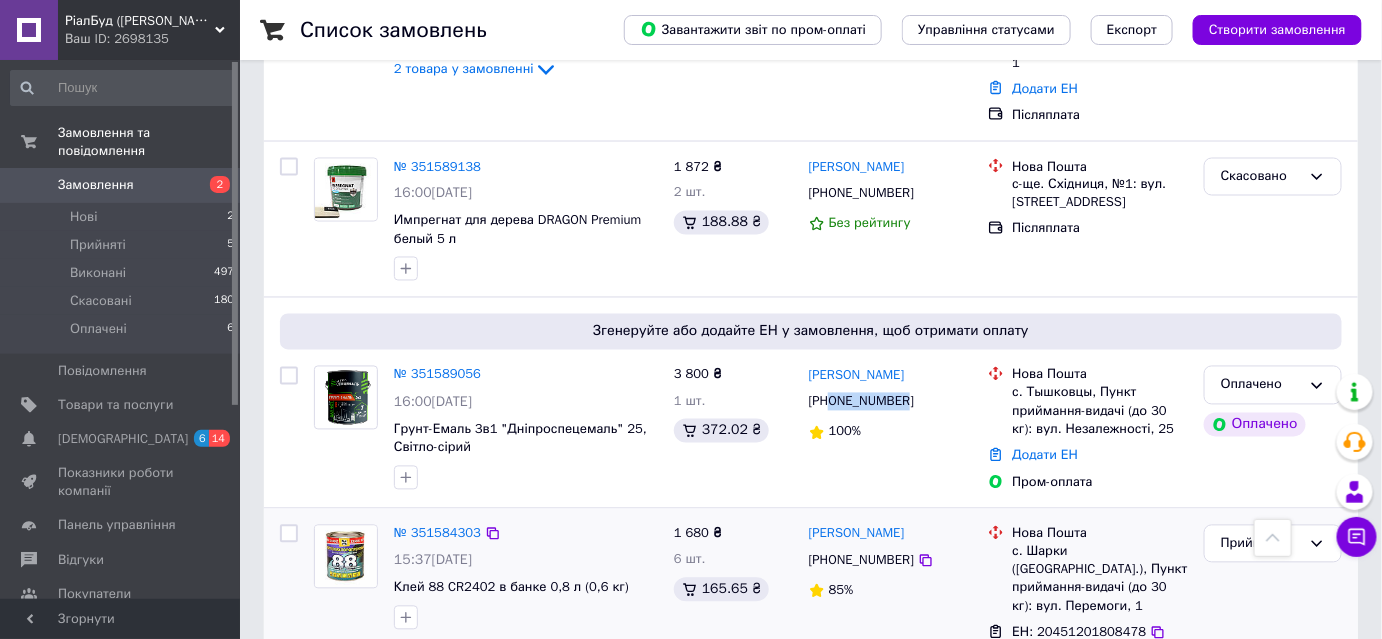 copy on "0689273235" 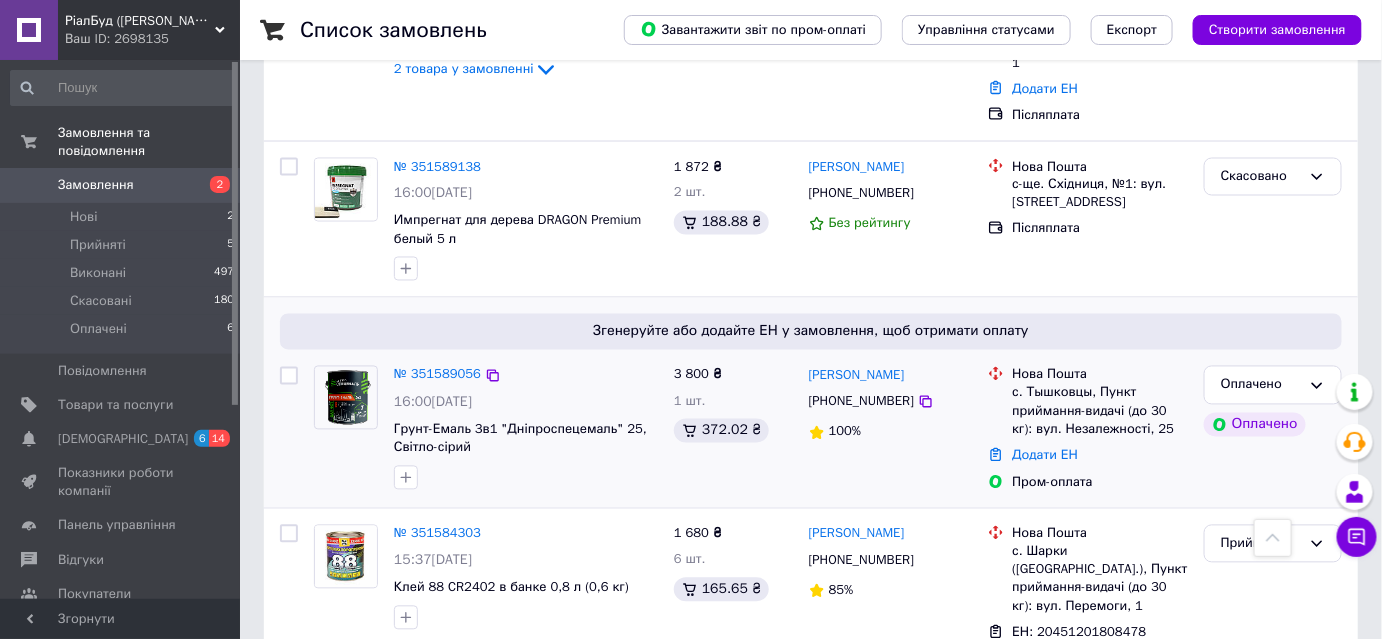 click on "Микола Пищак +380689273235 100%" at bounding box center (891, 429) 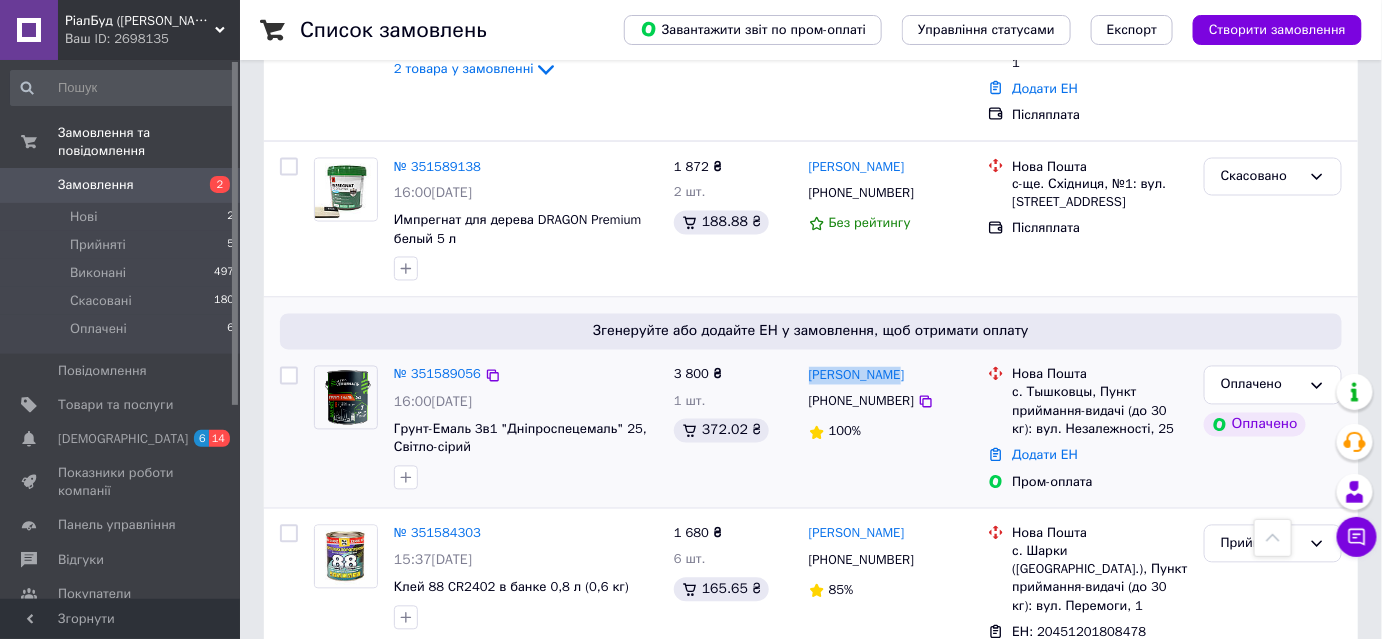 drag, startPoint x: 808, startPoint y: 287, endPoint x: 911, endPoint y: 282, distance: 103.121284 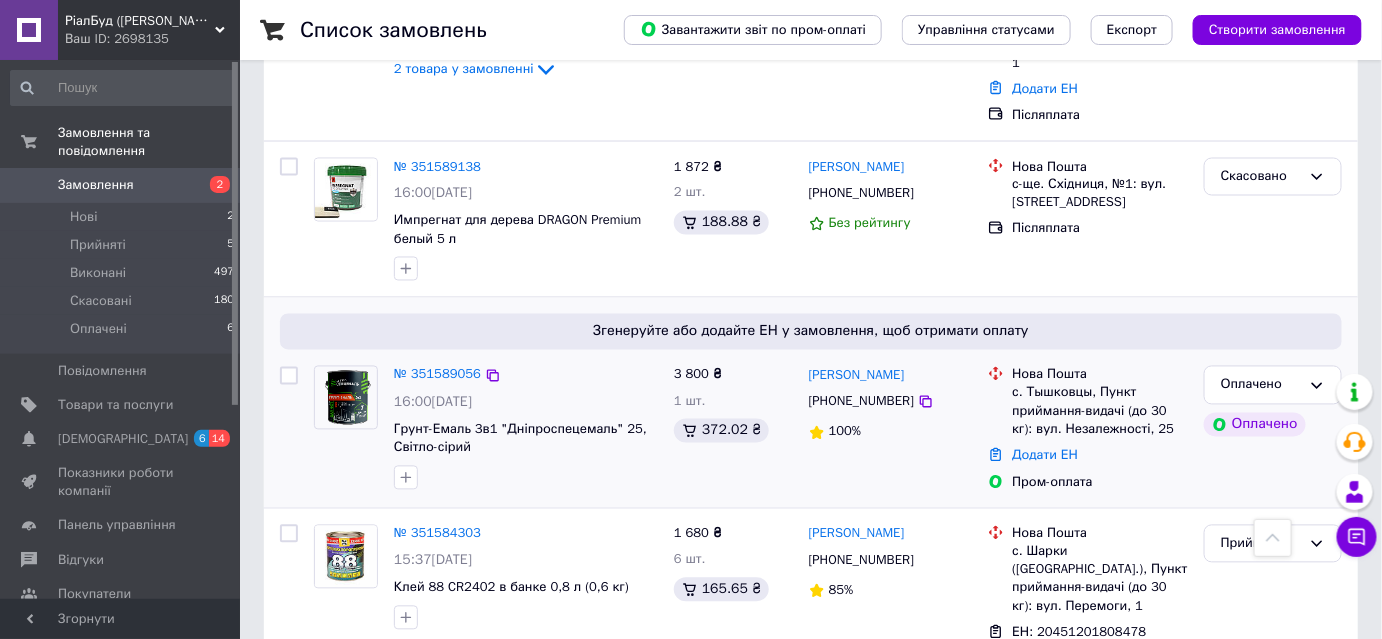 click on "Оплачено Оплачено" at bounding box center (1273, 429) 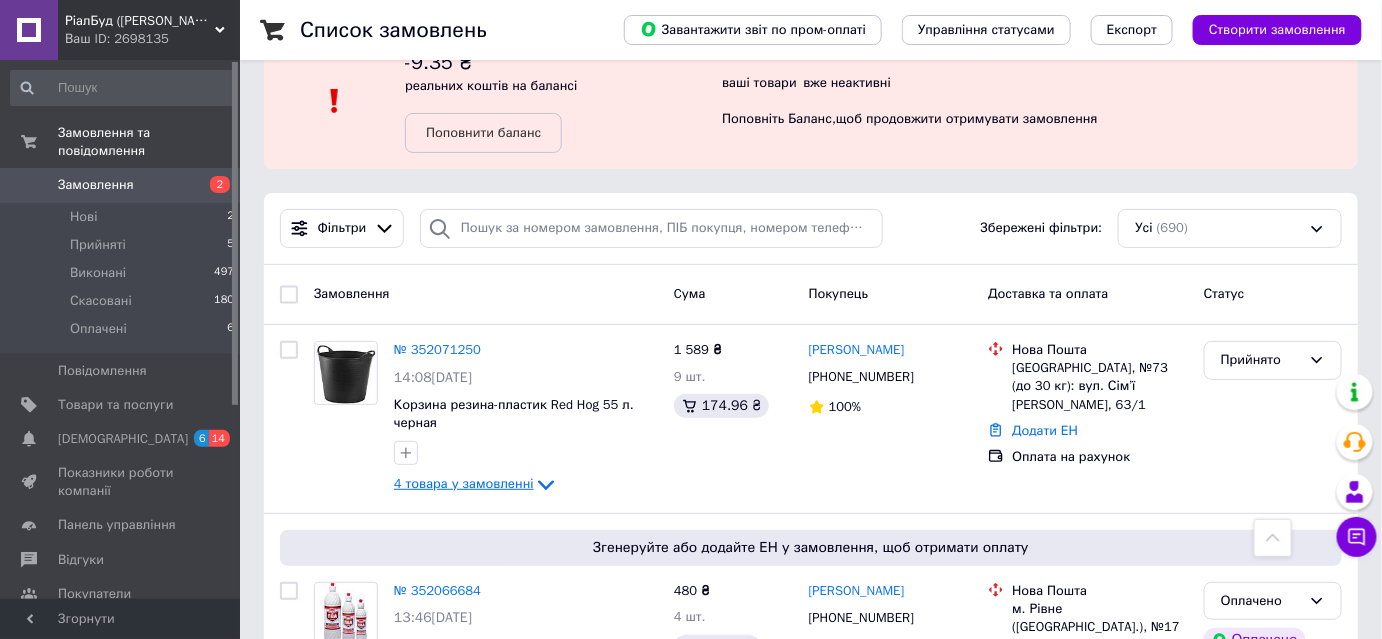 scroll, scrollTop: 0, scrollLeft: 0, axis: both 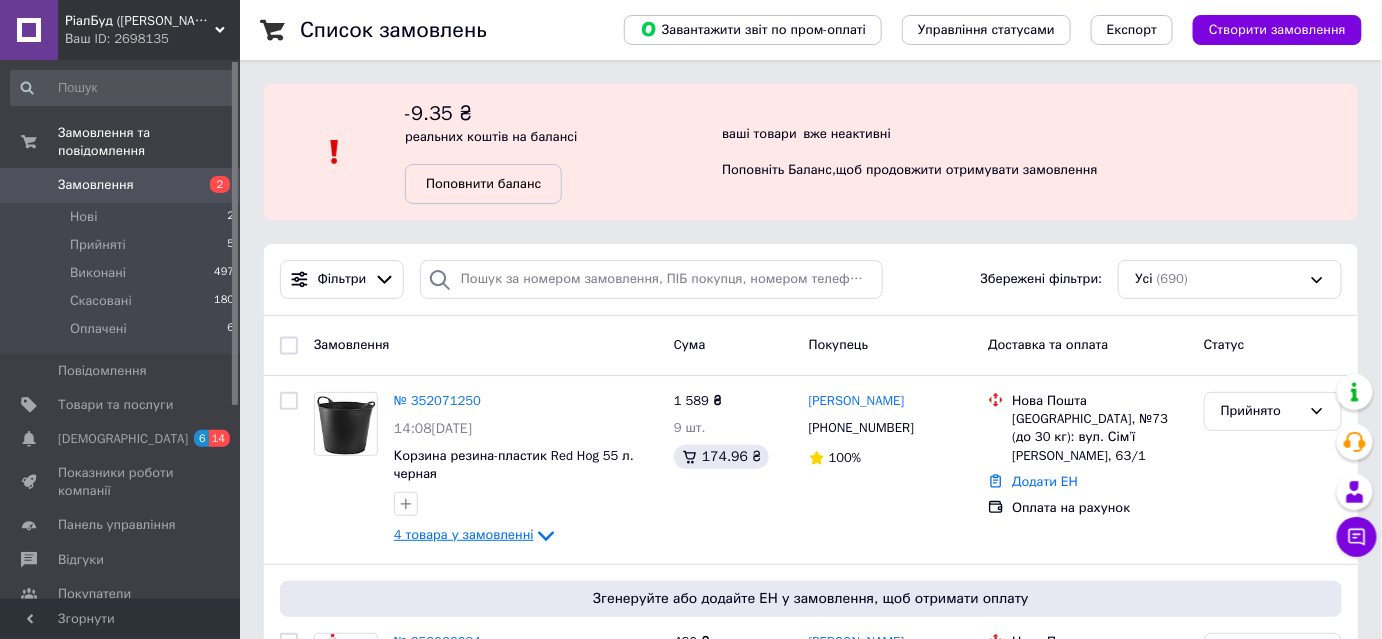 click on "Поповнити баланс" at bounding box center (483, 183) 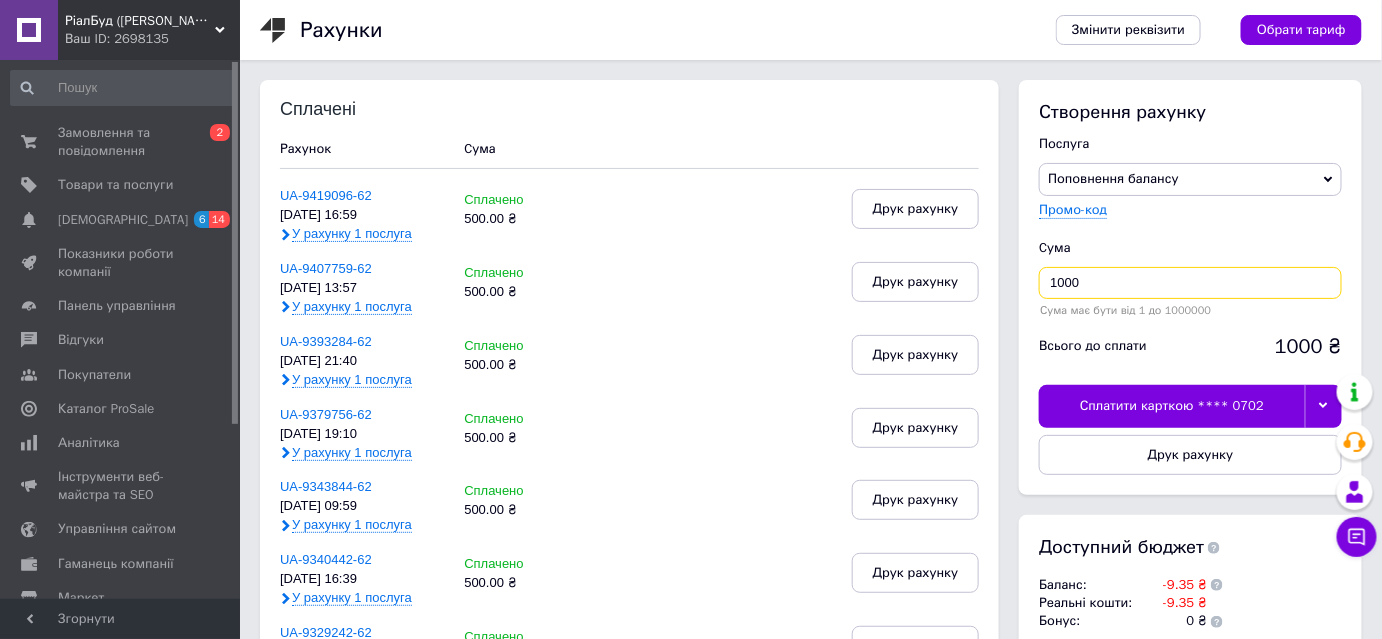 drag, startPoint x: 1098, startPoint y: 282, endPoint x: 1021, endPoint y: 281, distance: 77.00649 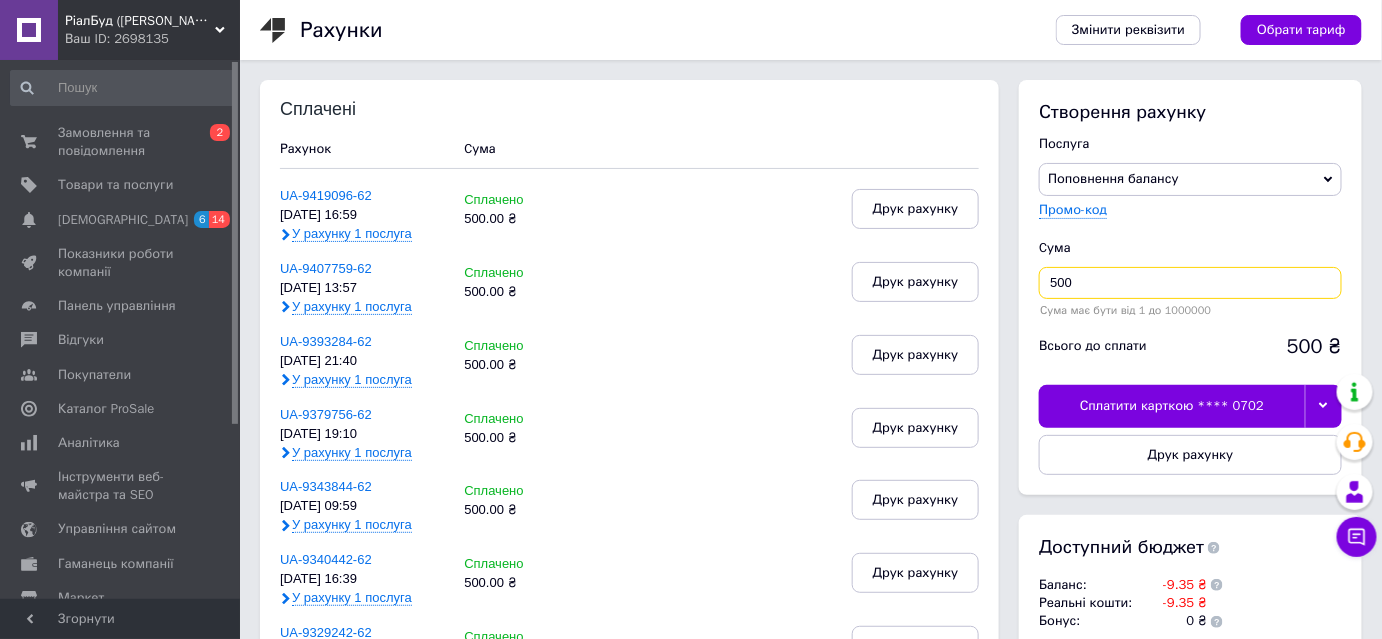 type on "500" 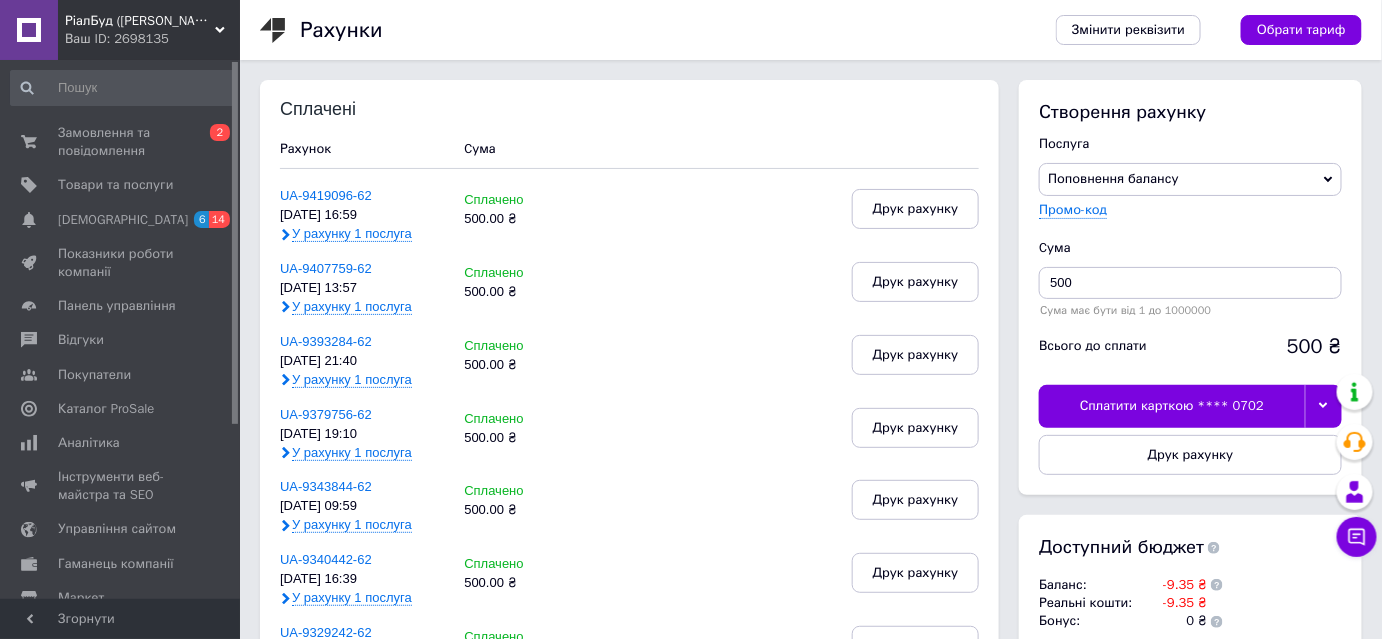 click on "Сплатити карткою  **** 0702" at bounding box center (1171, 406) 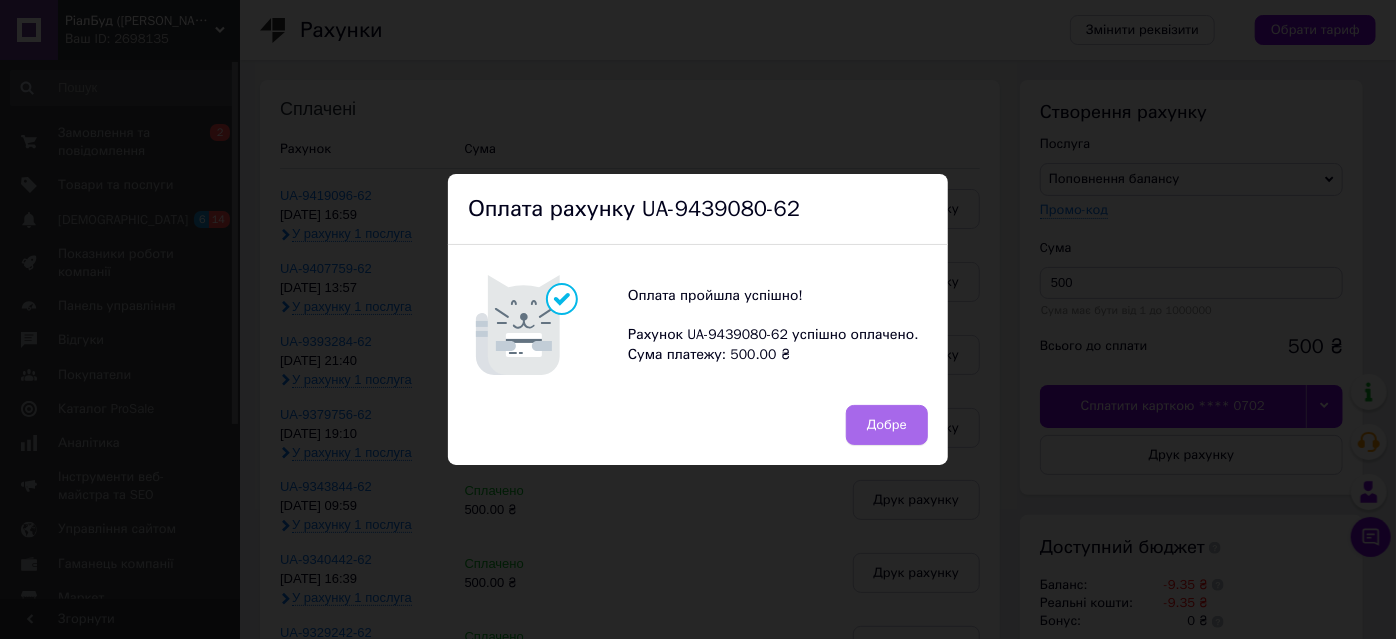 click on "Добре" at bounding box center [887, 425] 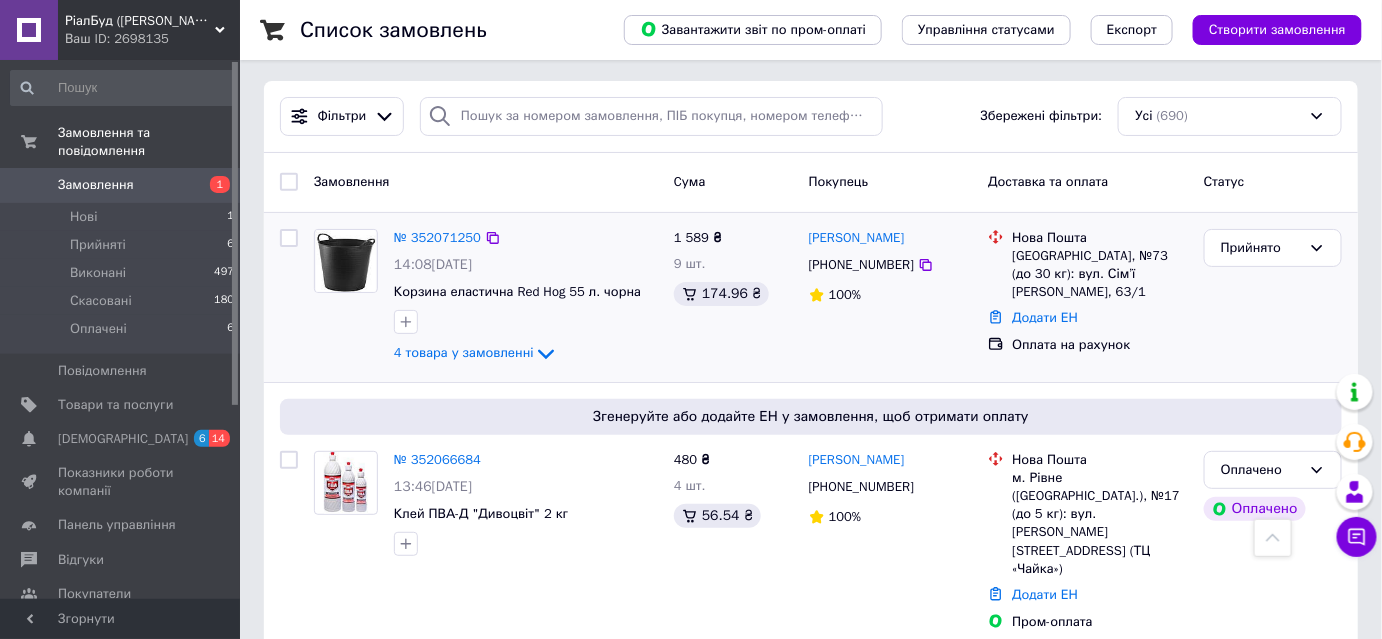 scroll, scrollTop: 0, scrollLeft: 0, axis: both 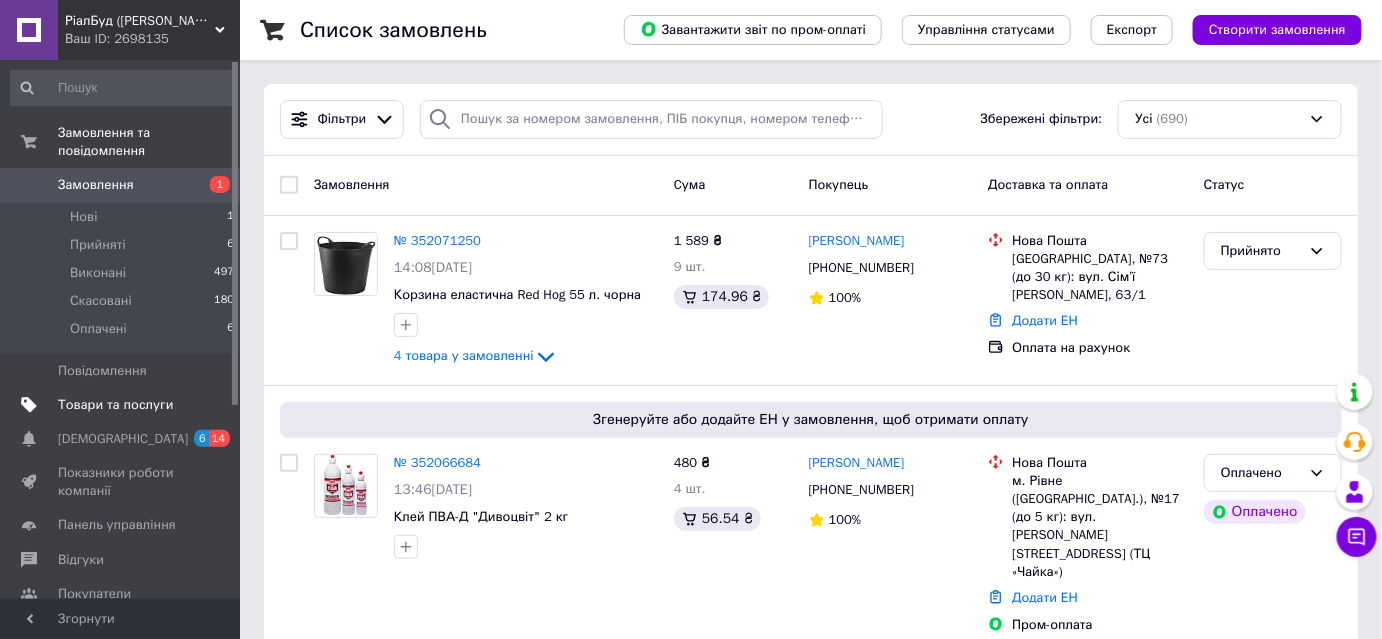 click on "Товари та послуги" at bounding box center [115, 405] 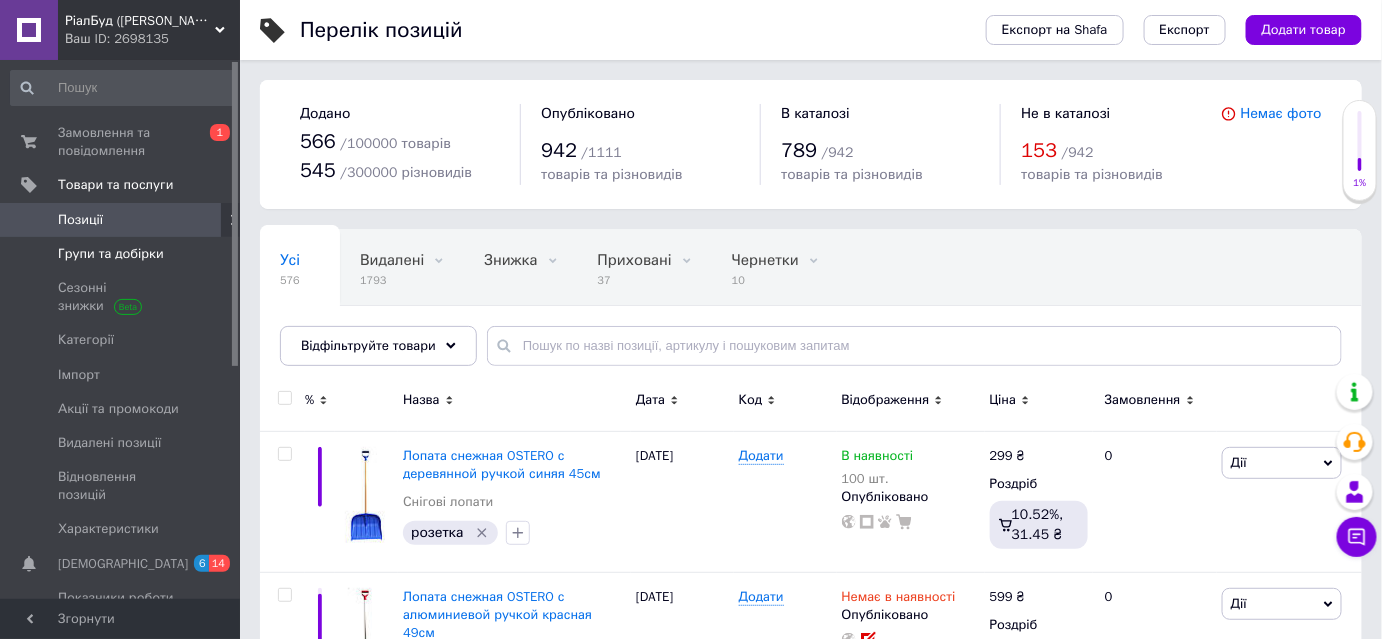 click on "Групи та добірки" at bounding box center [111, 254] 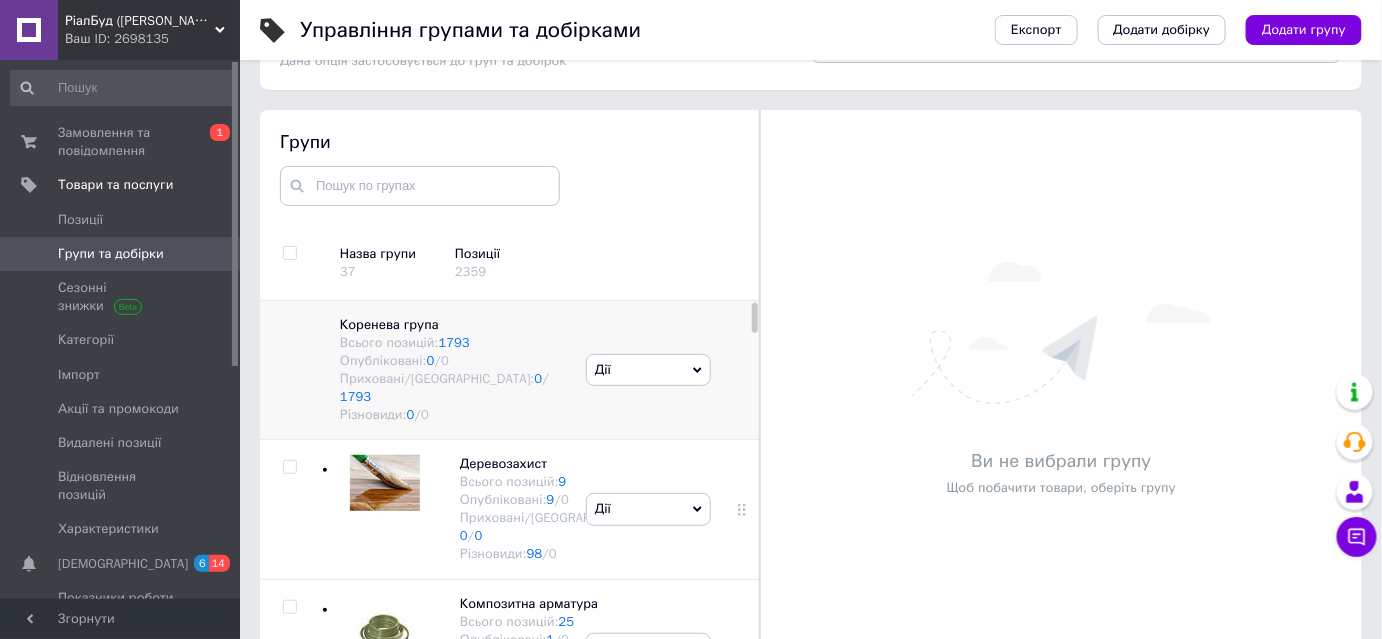 scroll, scrollTop: 113, scrollLeft: 0, axis: vertical 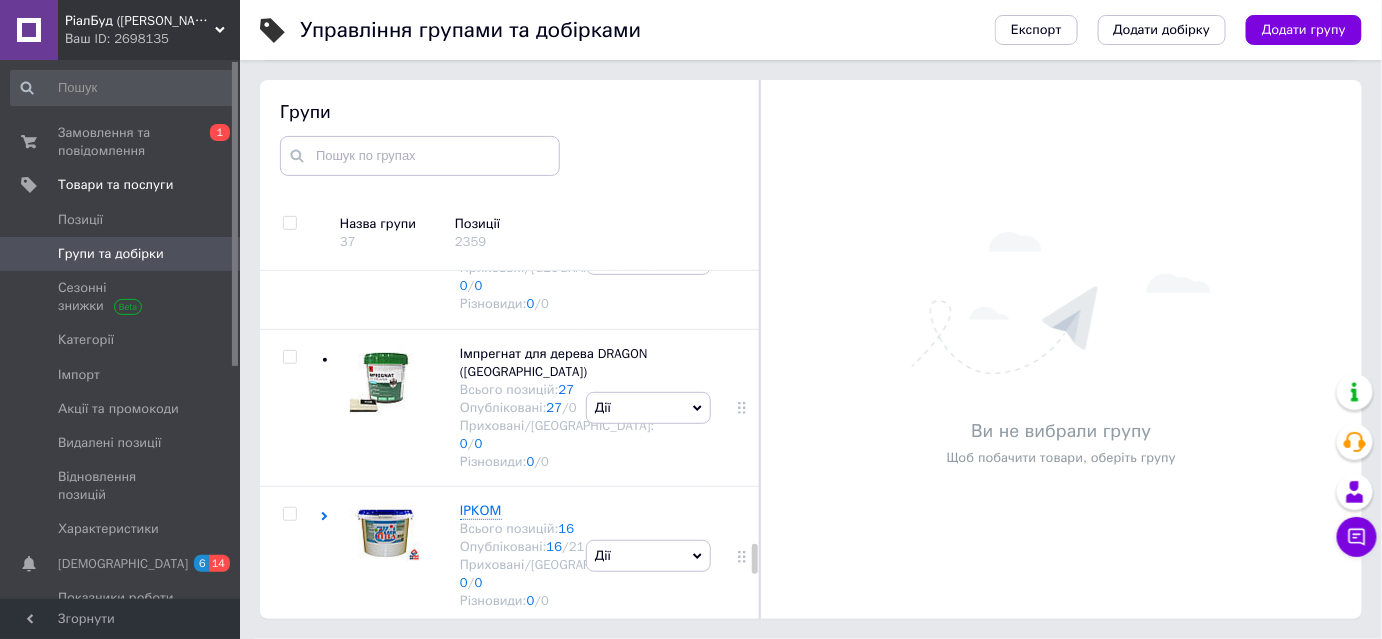 click at bounding box center (289, -201) 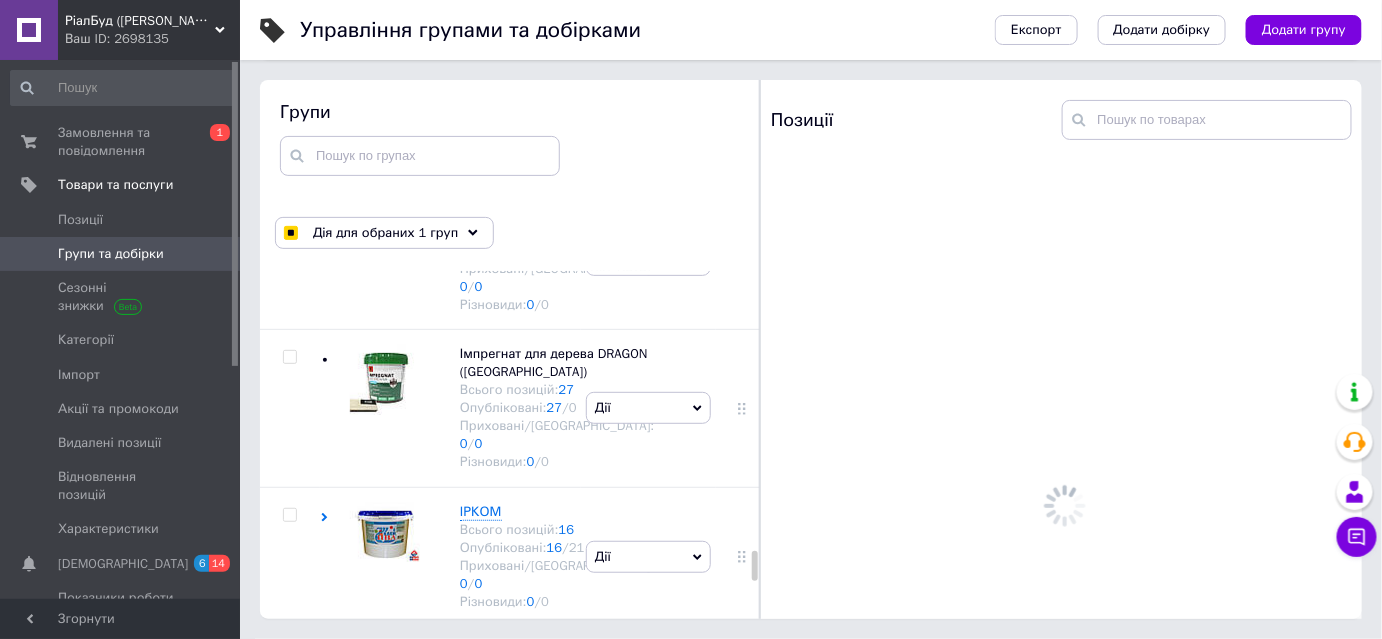 scroll, scrollTop: 4848, scrollLeft: 0, axis: vertical 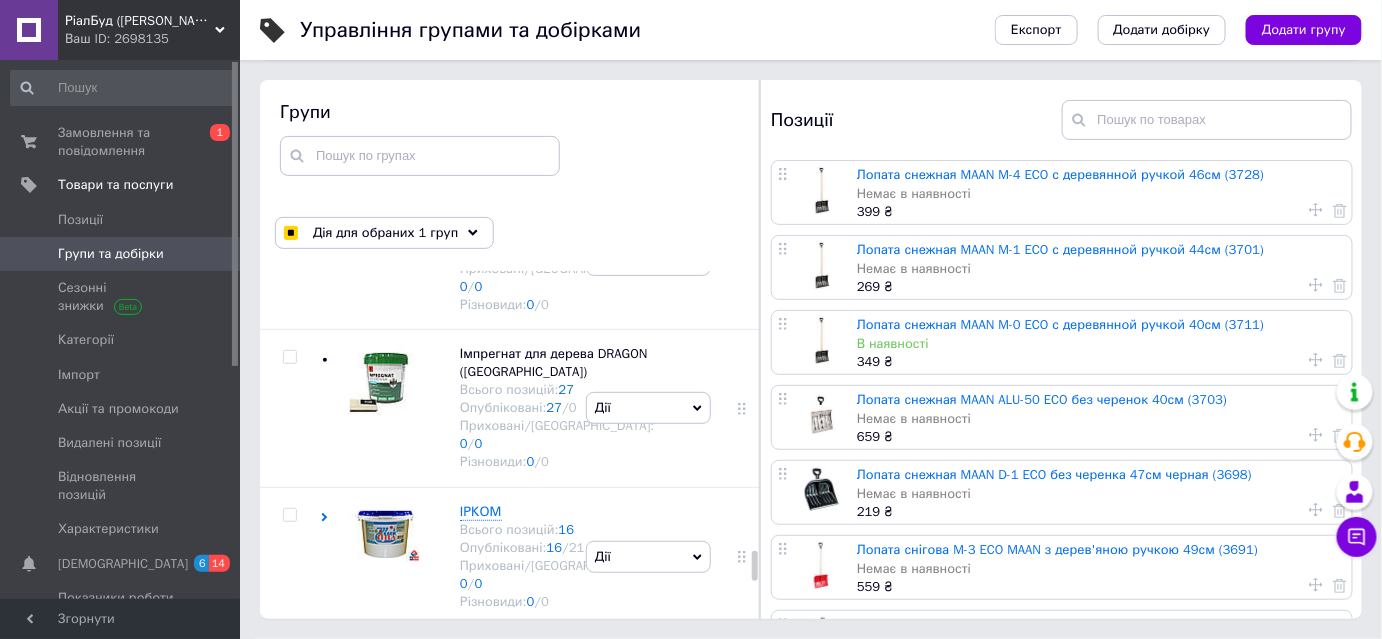 click at bounding box center (289, -61) 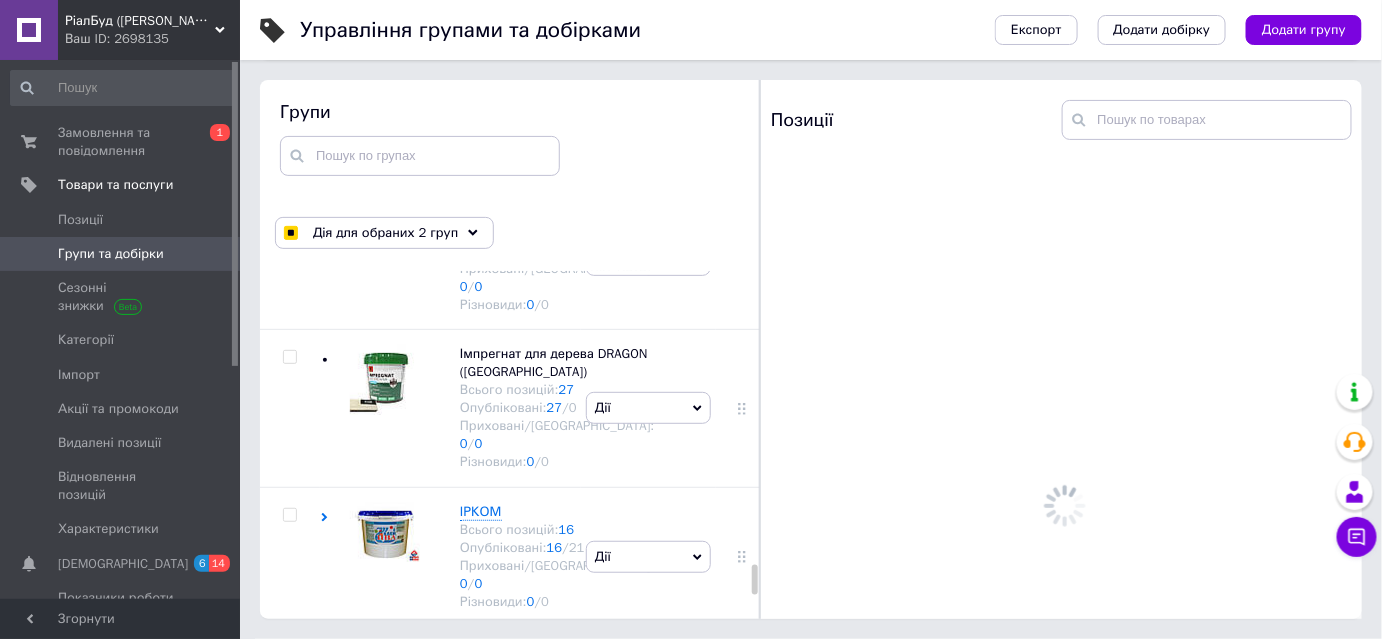 scroll, scrollTop: 5090, scrollLeft: 0, axis: vertical 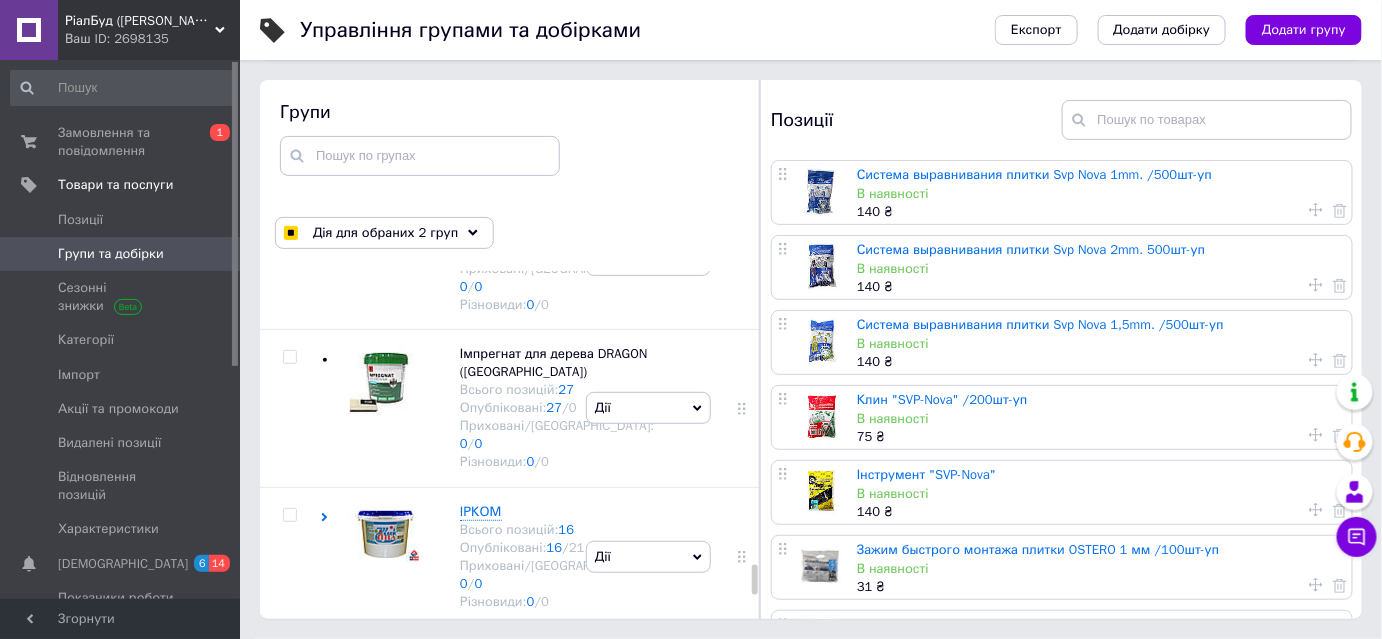click at bounding box center (289, 78) 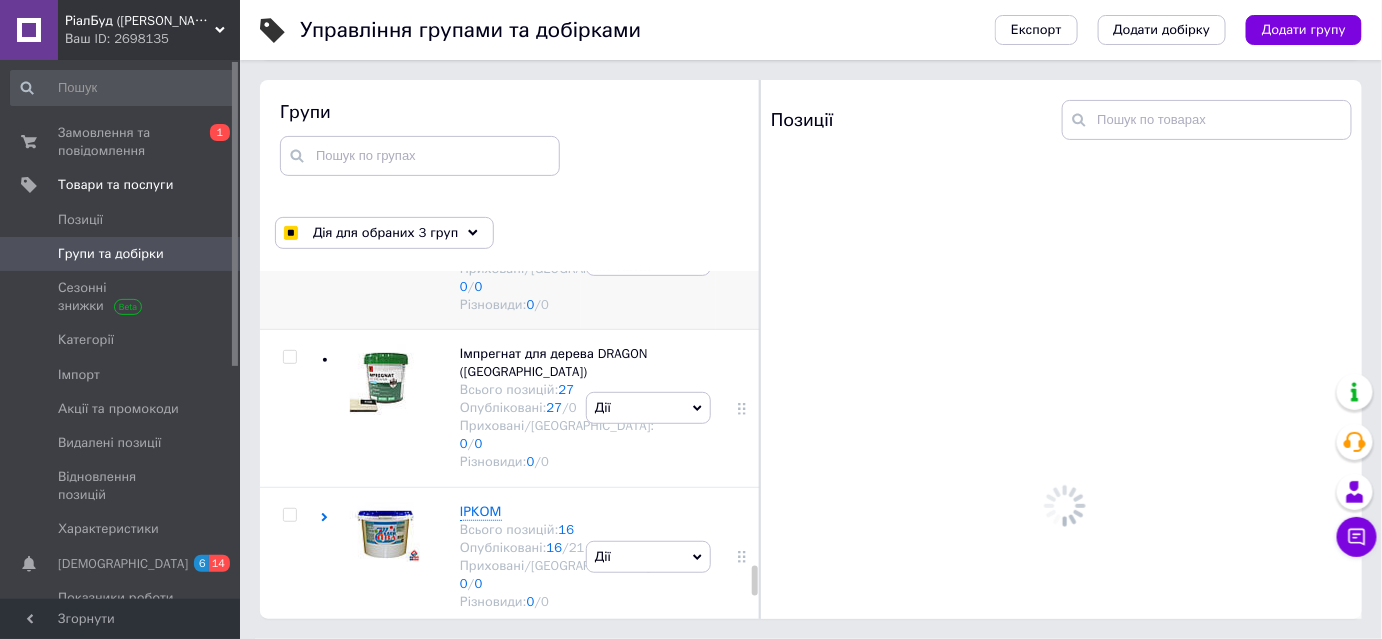 click at bounding box center [289, 218] 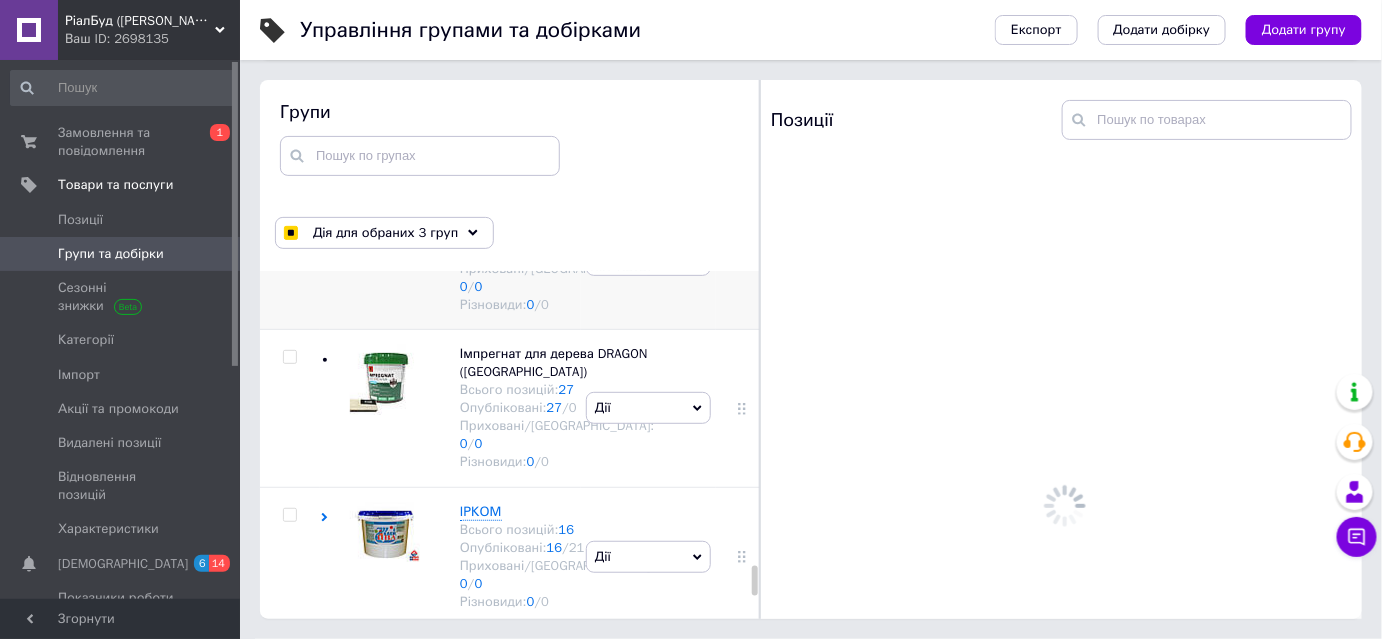 checkbox on "true" 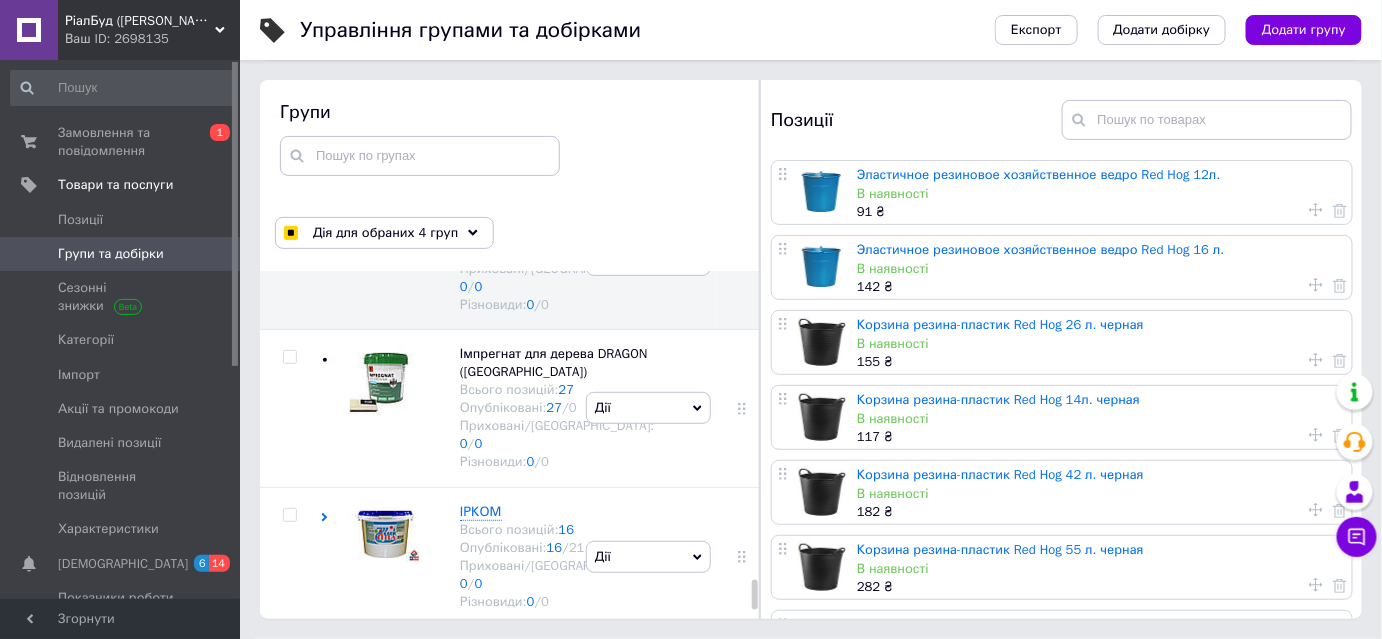 scroll, scrollTop: 5454, scrollLeft: 0, axis: vertical 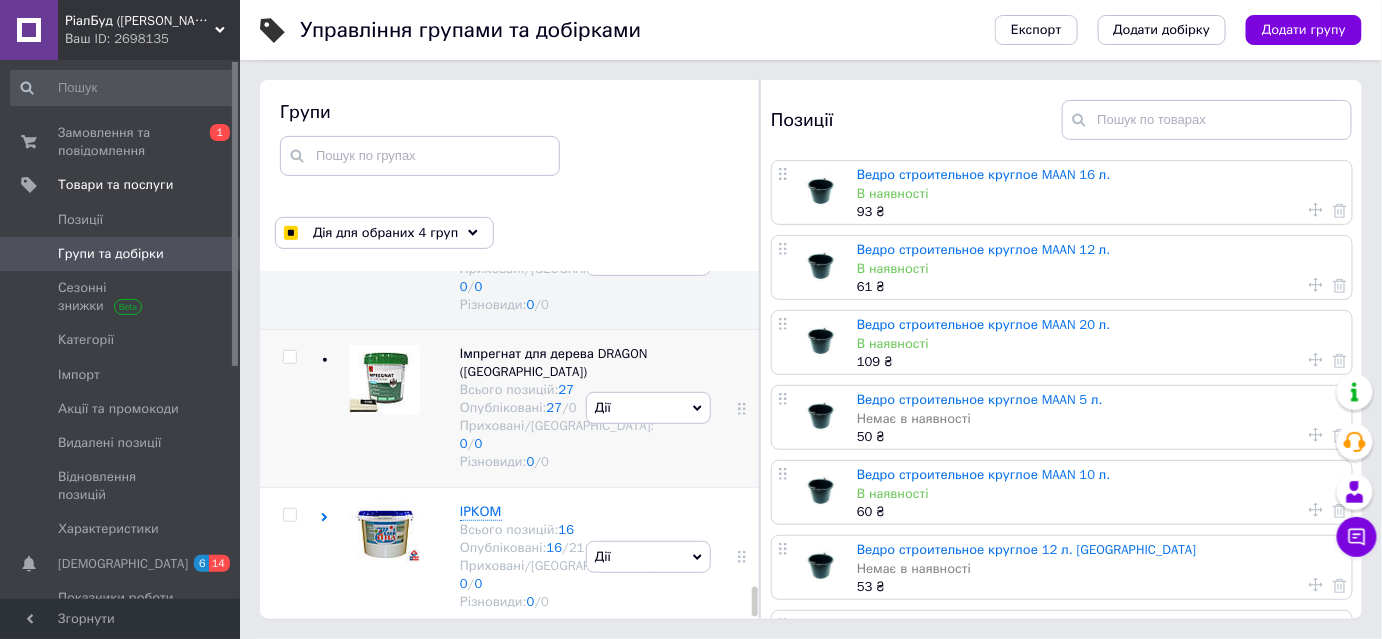 click at bounding box center (289, 357) 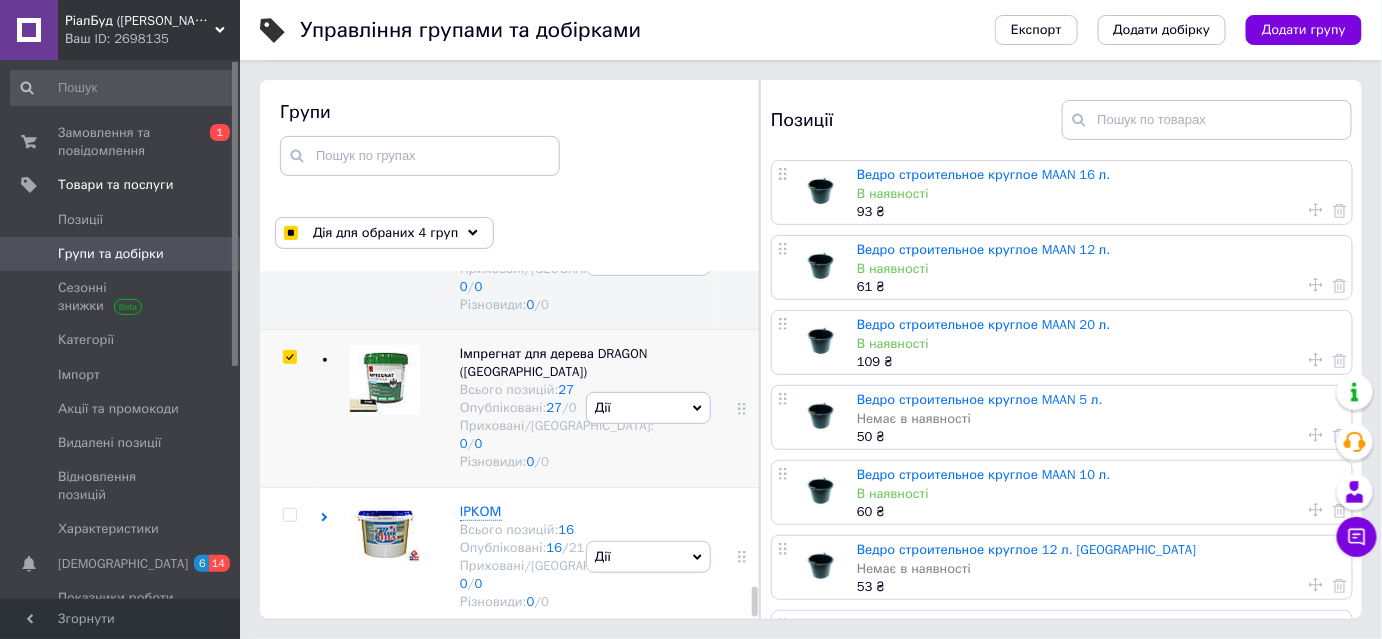 checkbox on "true" 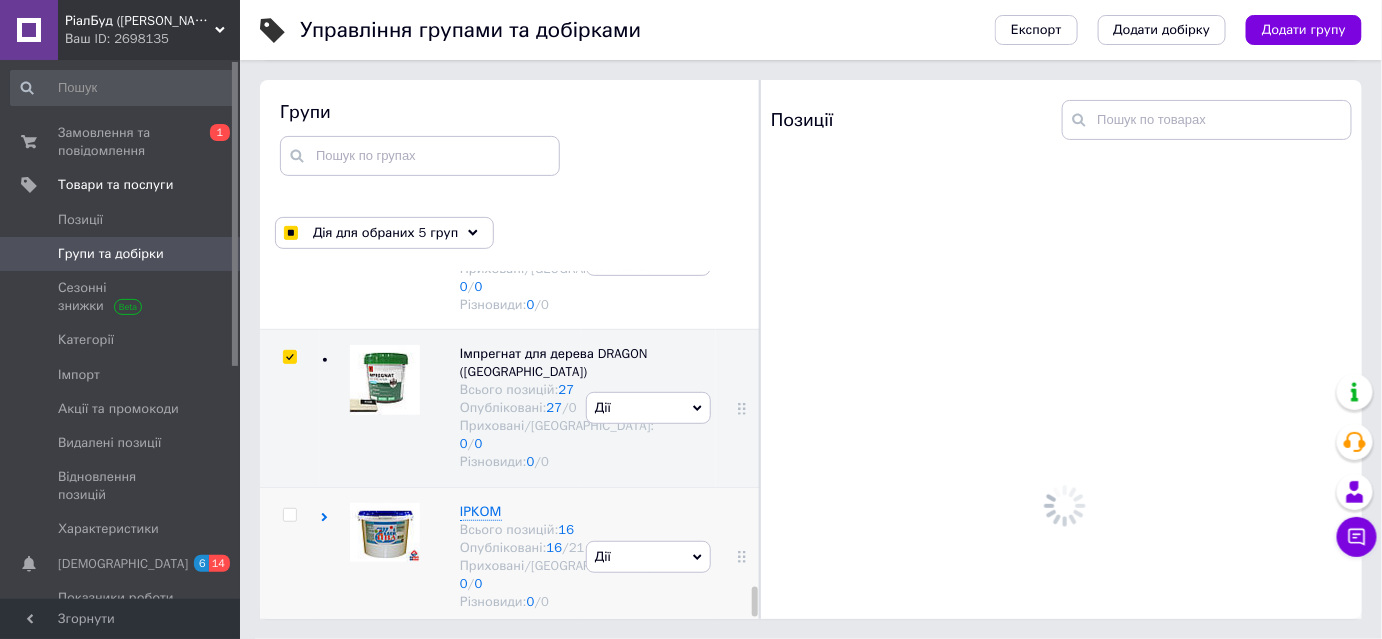 click at bounding box center [289, 515] 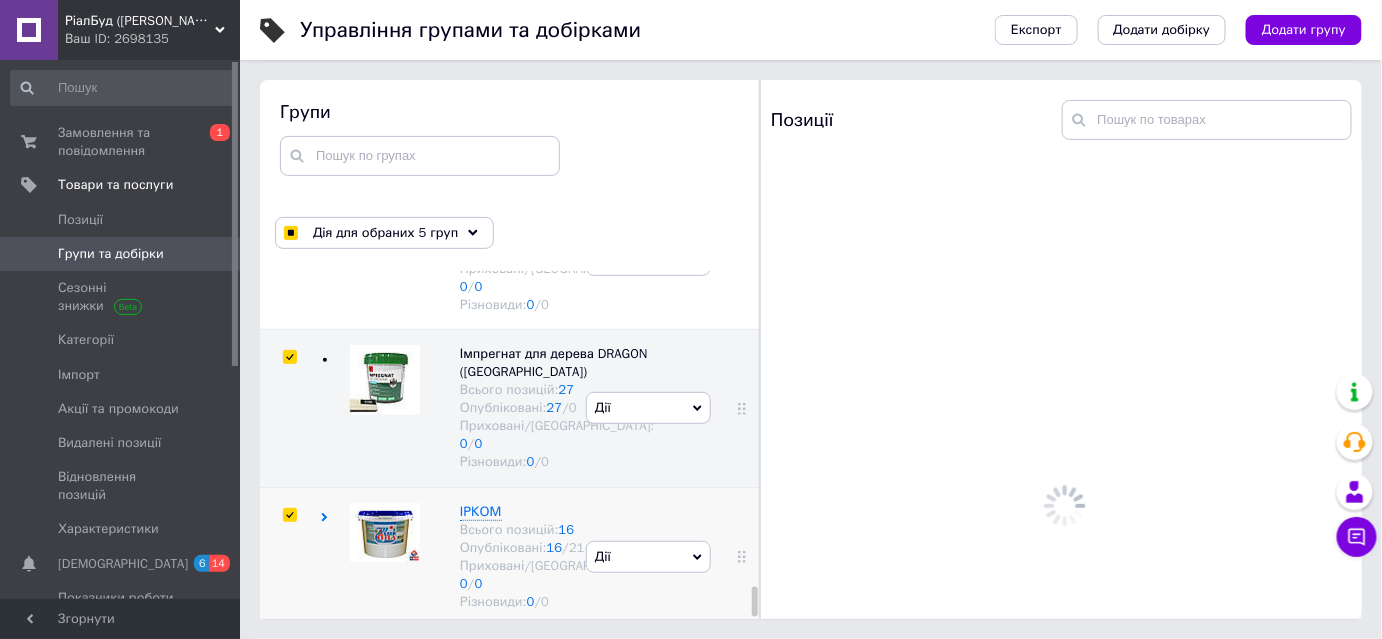 checkbox on "true" 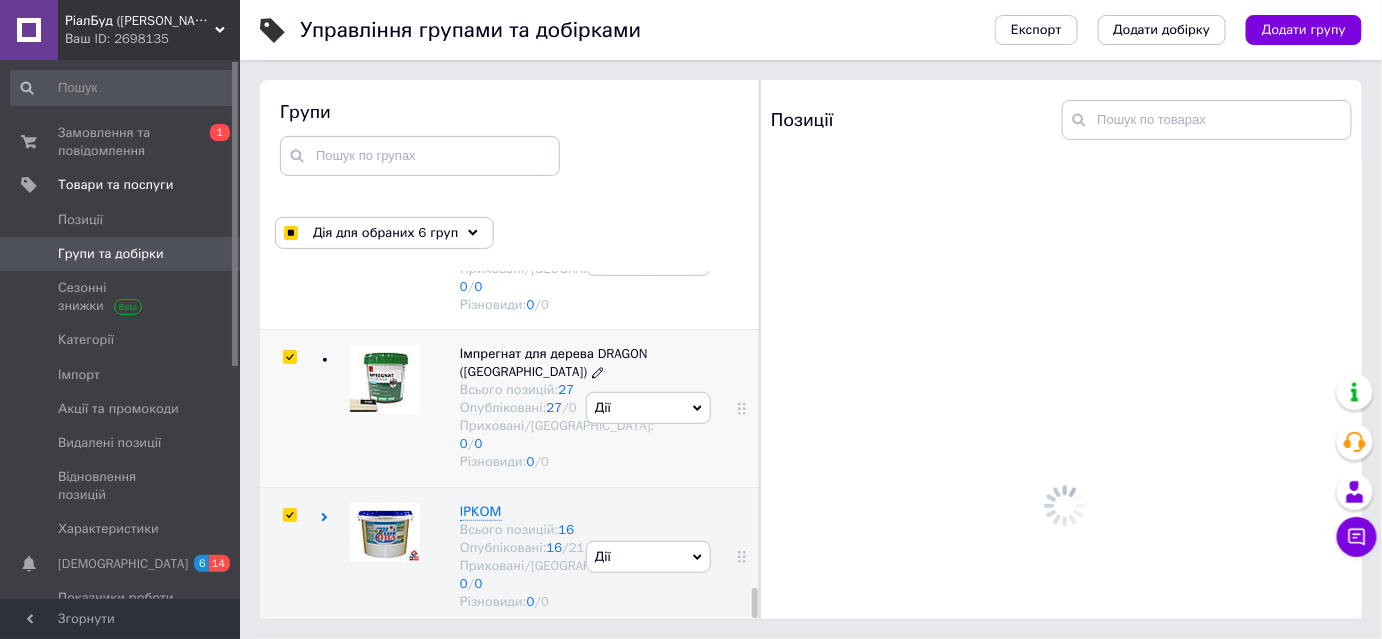 scroll, scrollTop: 5493, scrollLeft: 0, axis: vertical 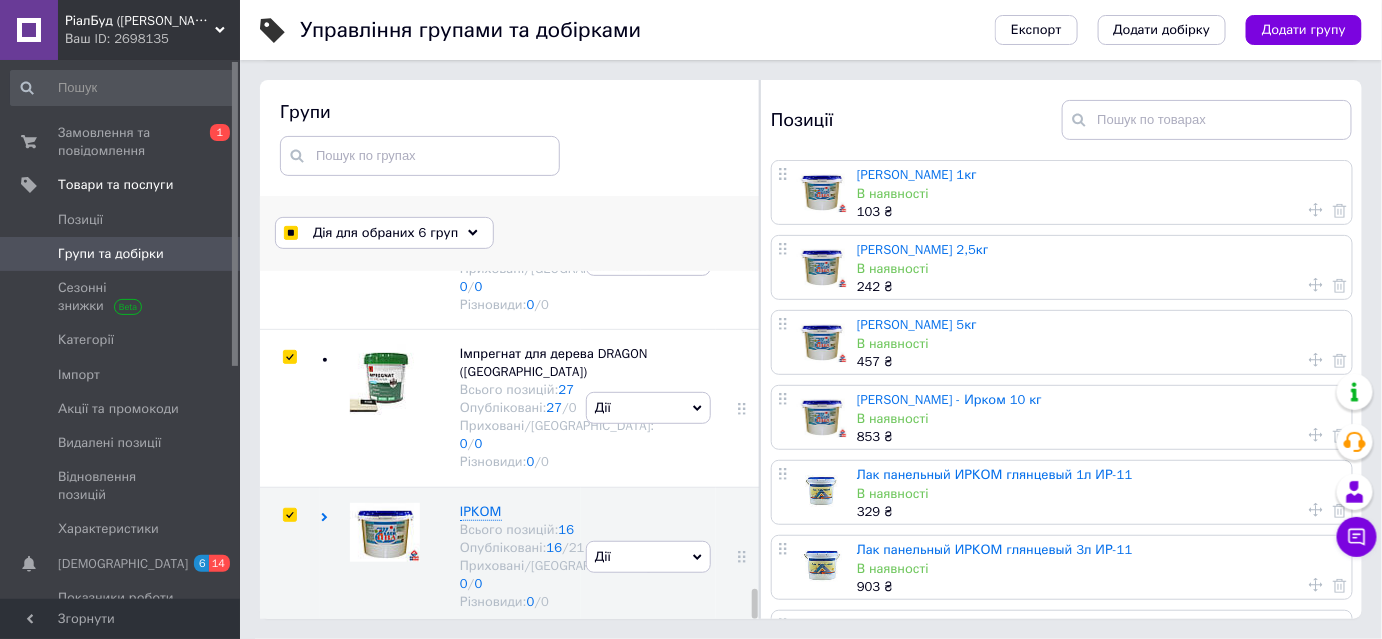 click 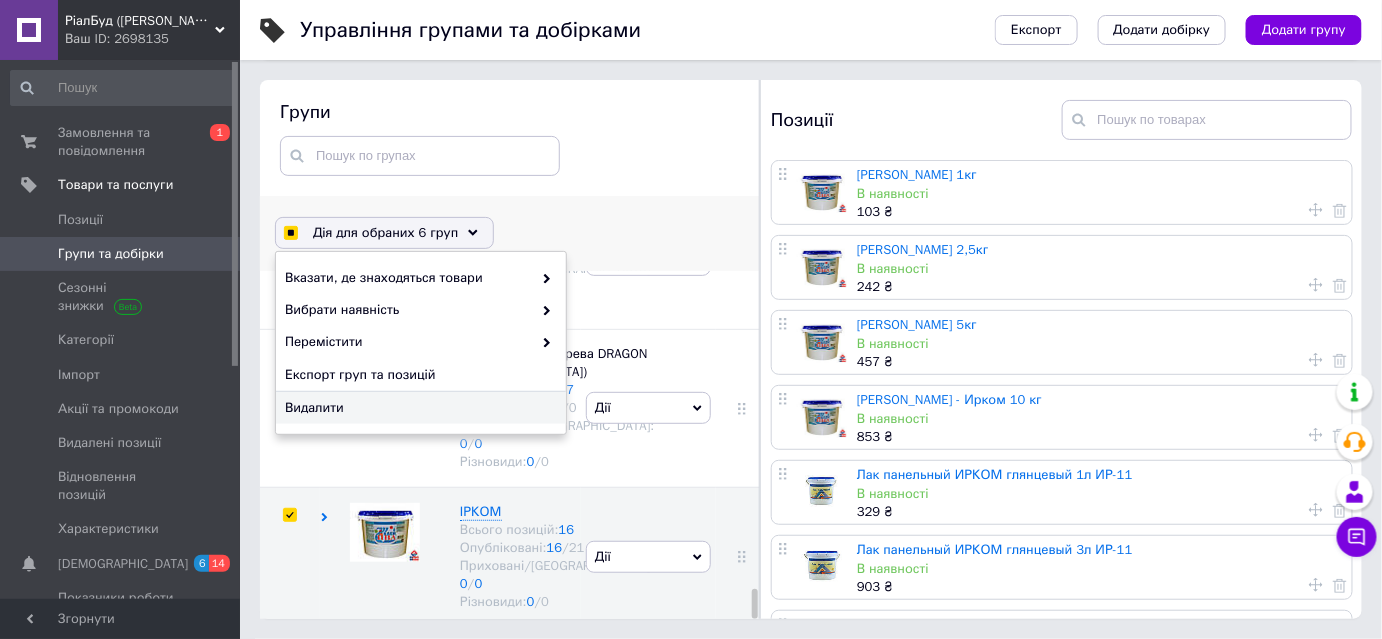 click on "Видалити" at bounding box center [418, 408] 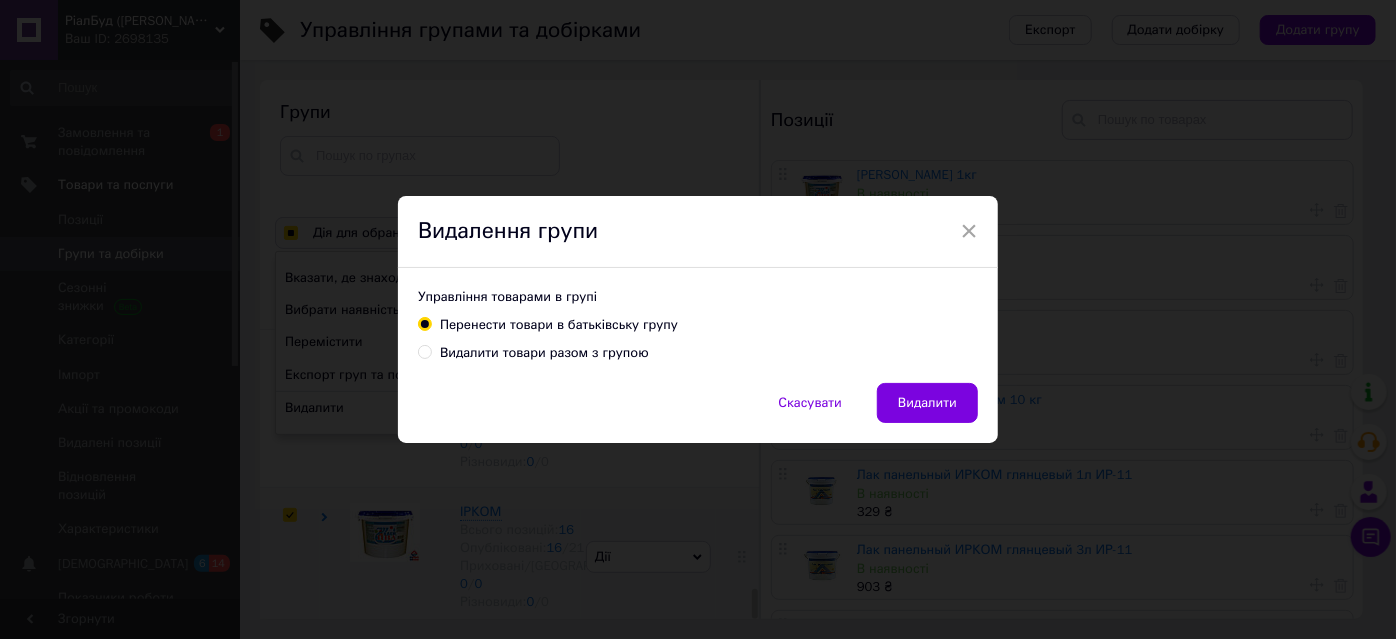 click on "Видалити товари разом з групою" at bounding box center [544, 353] 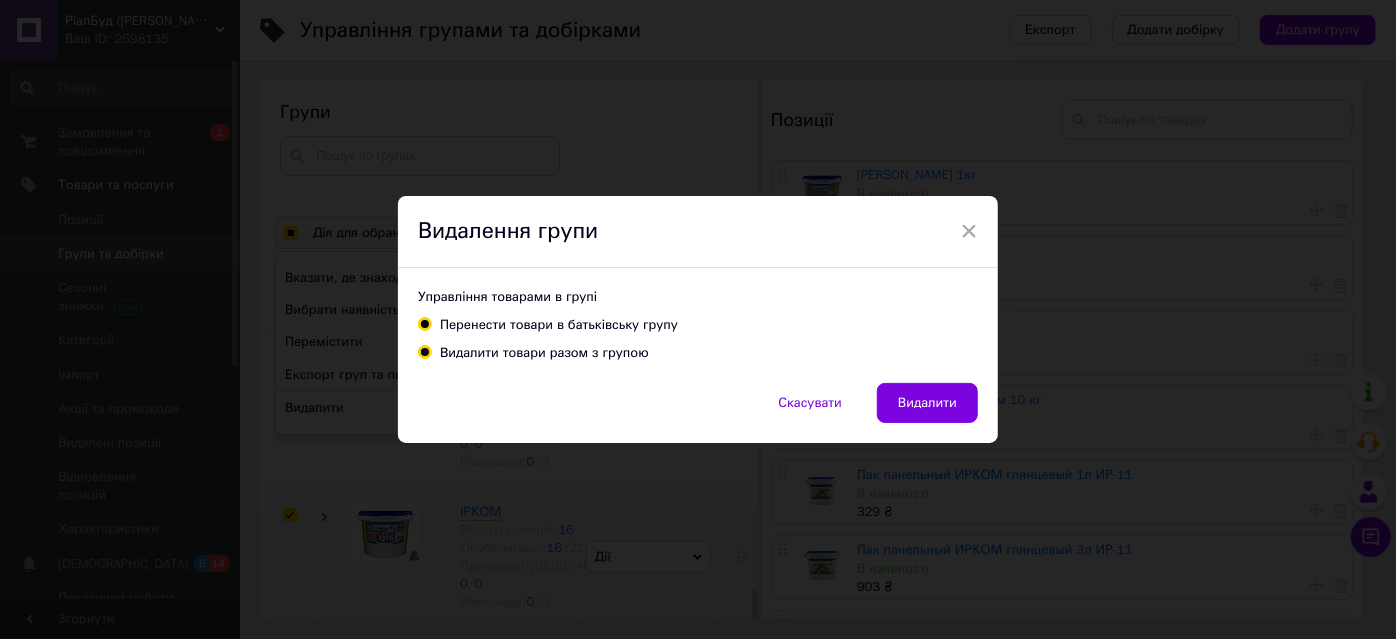 radio on "true" 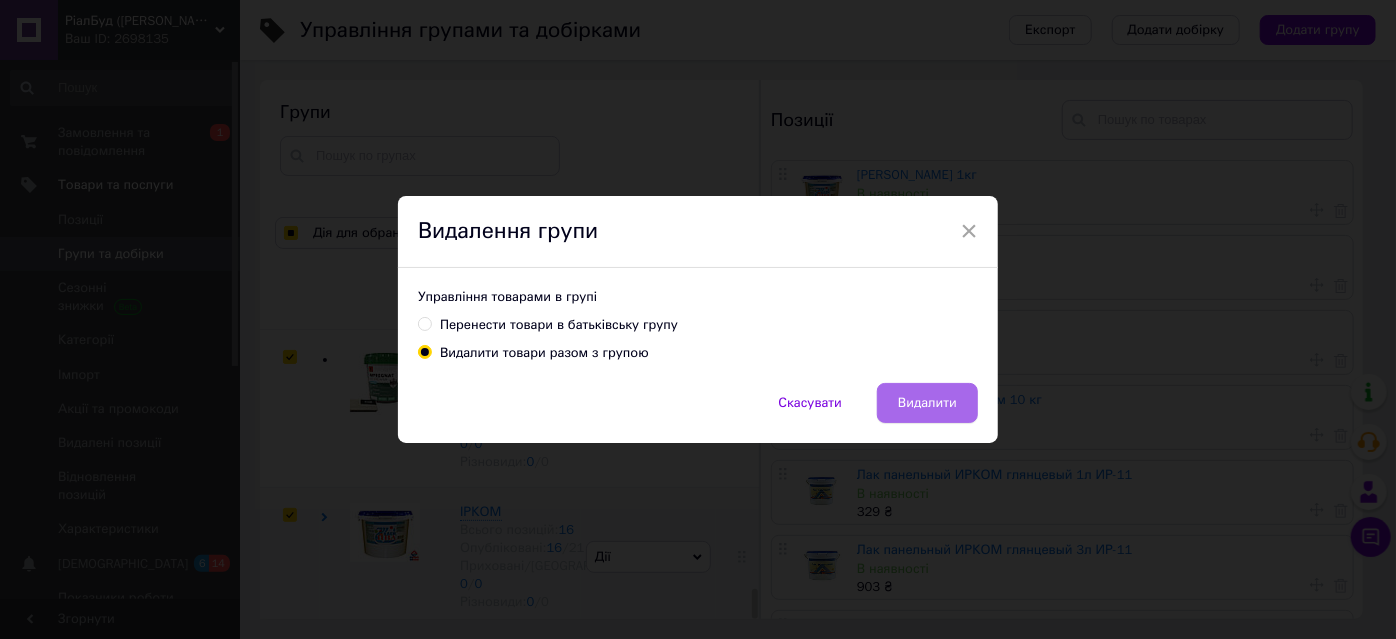 click on "Видалити" at bounding box center [927, 403] 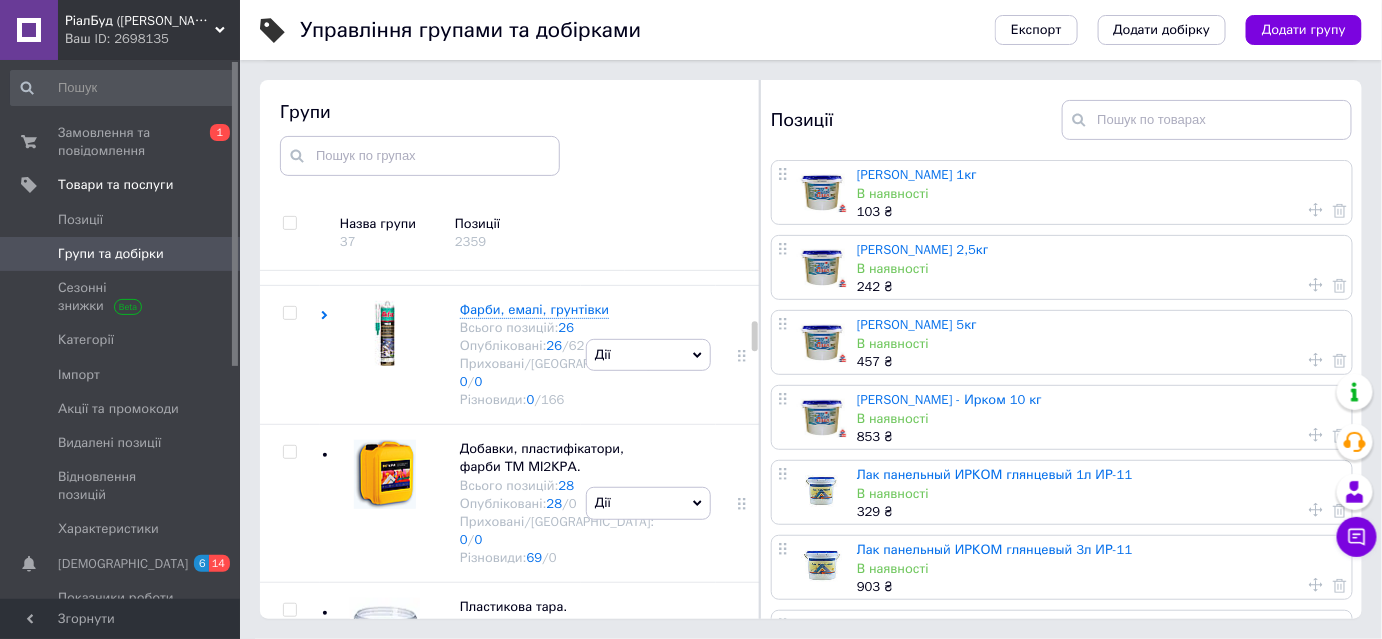 scroll, scrollTop: 0, scrollLeft: 0, axis: both 